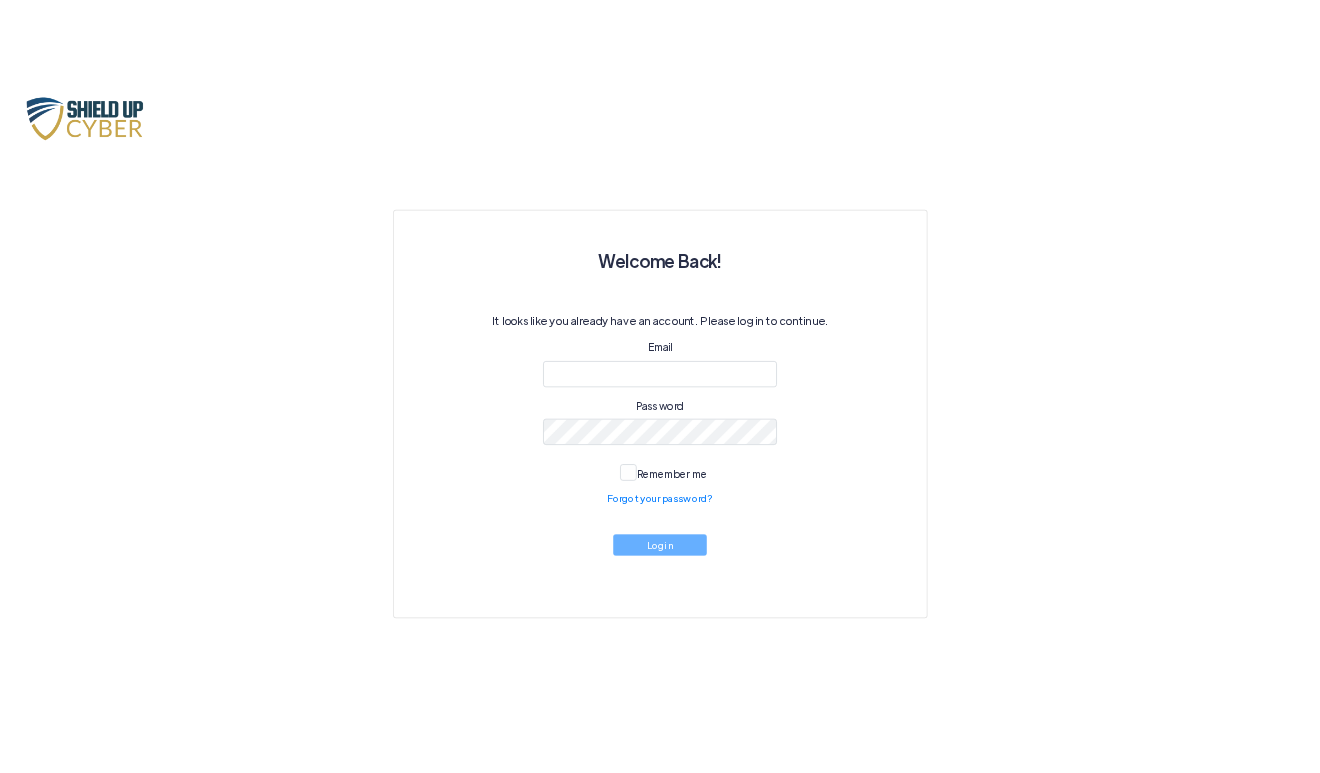scroll, scrollTop: 0, scrollLeft: 0, axis: both 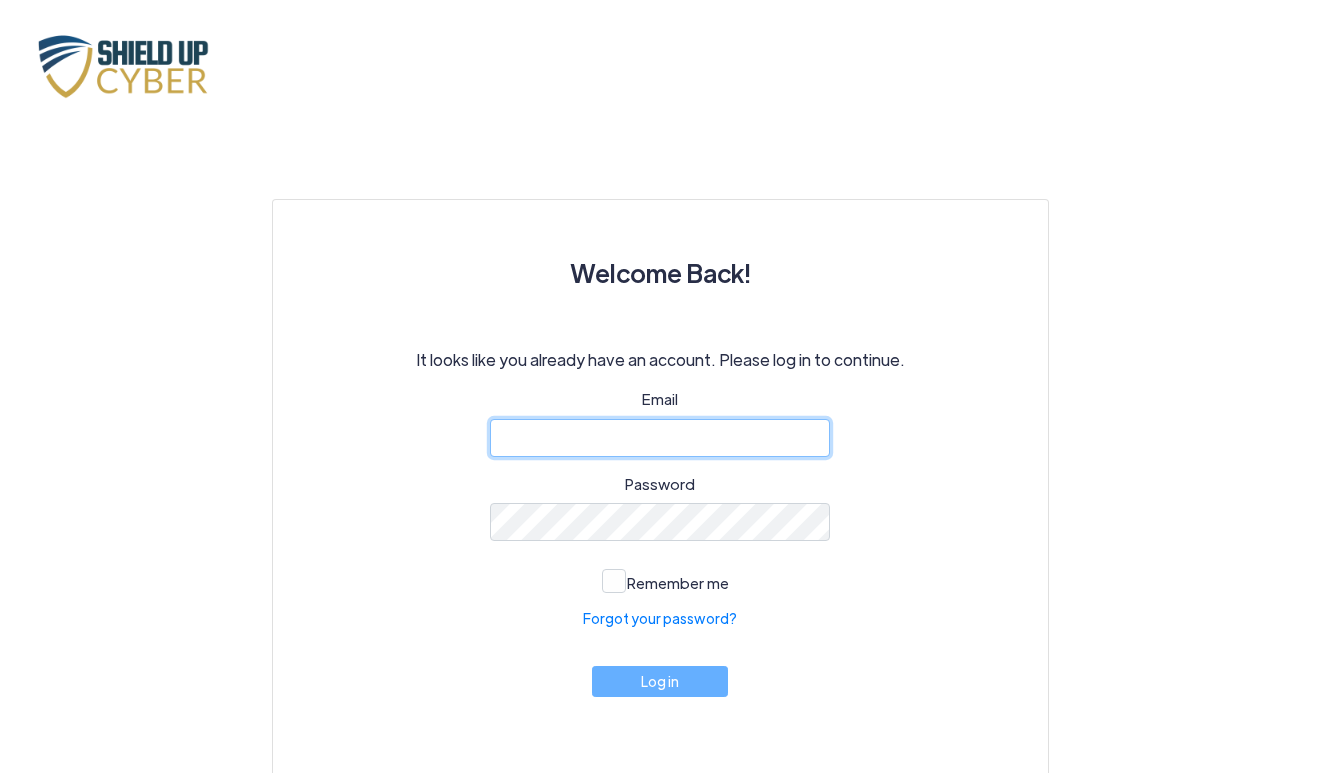 type on "[EMAIL_ADDRESS][DOMAIN_NAME]" 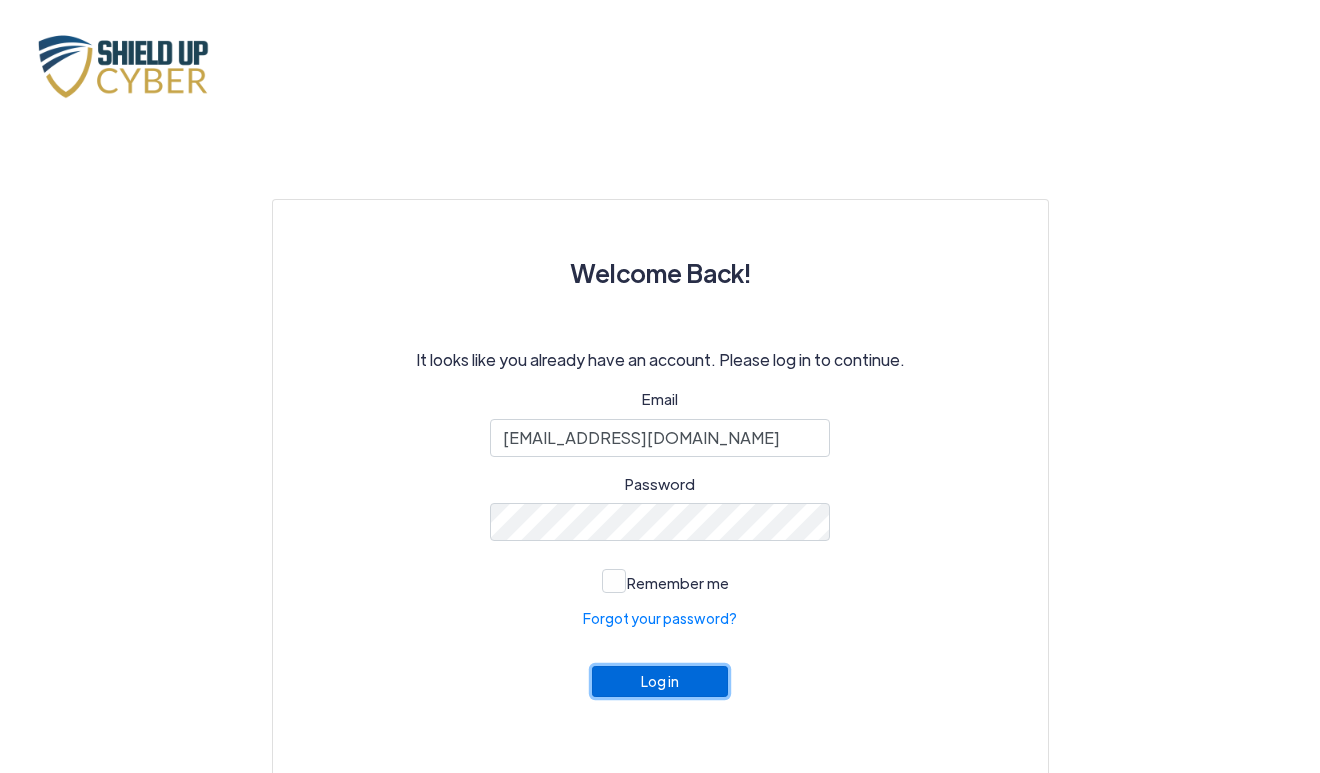click on "Log in" 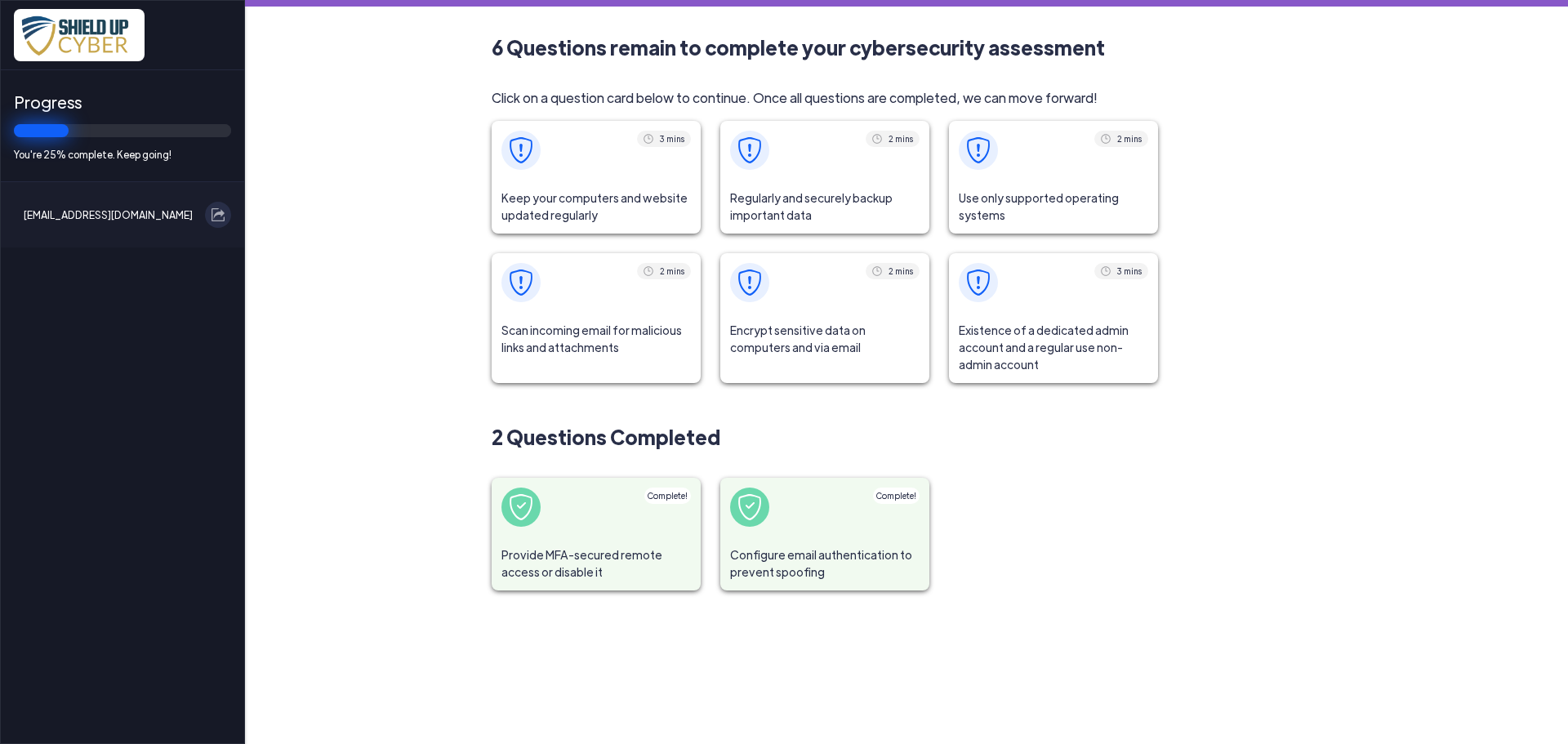 click on "Provide MFA-secured remote access or disable it" 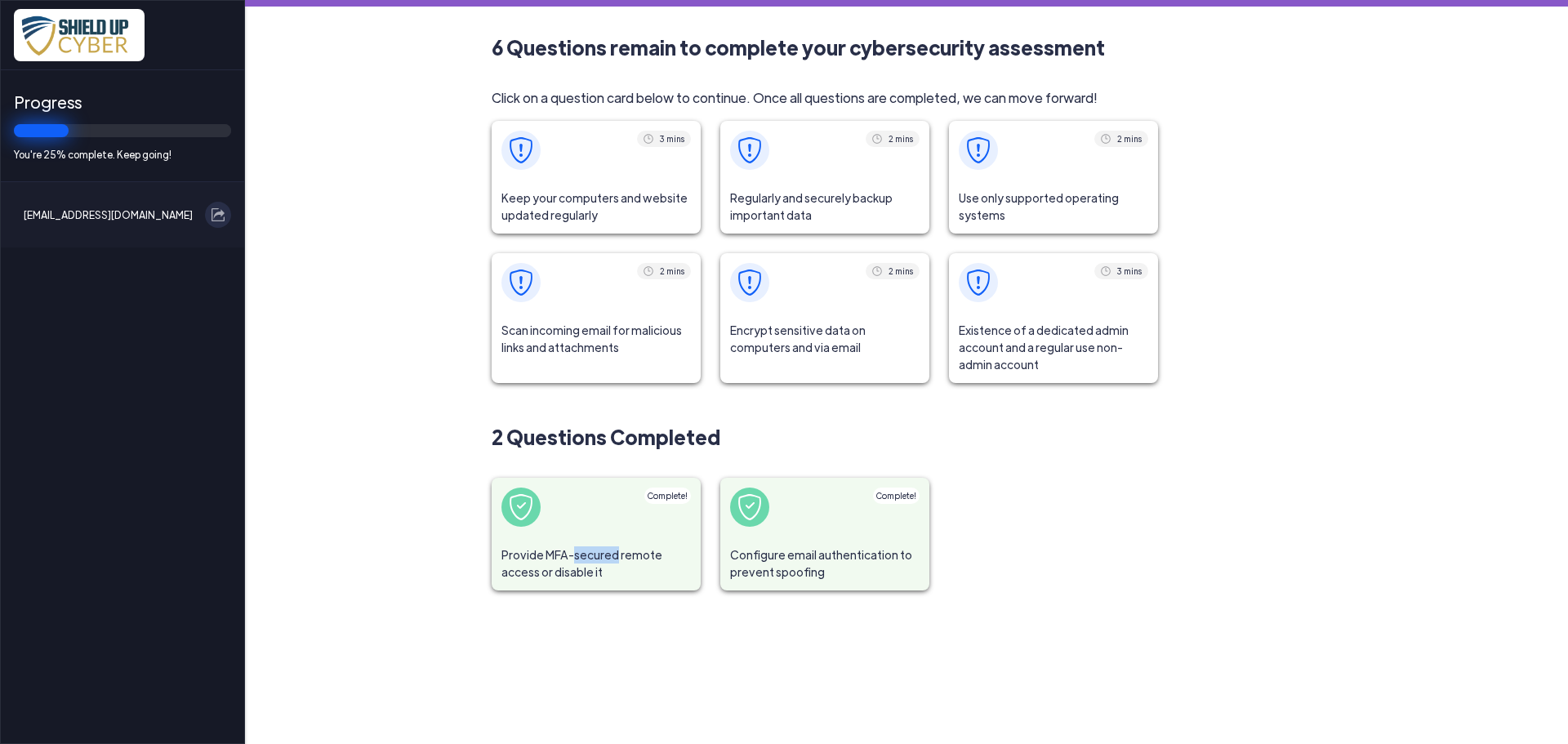 click on "Provide MFA-secured remote access or disable it" 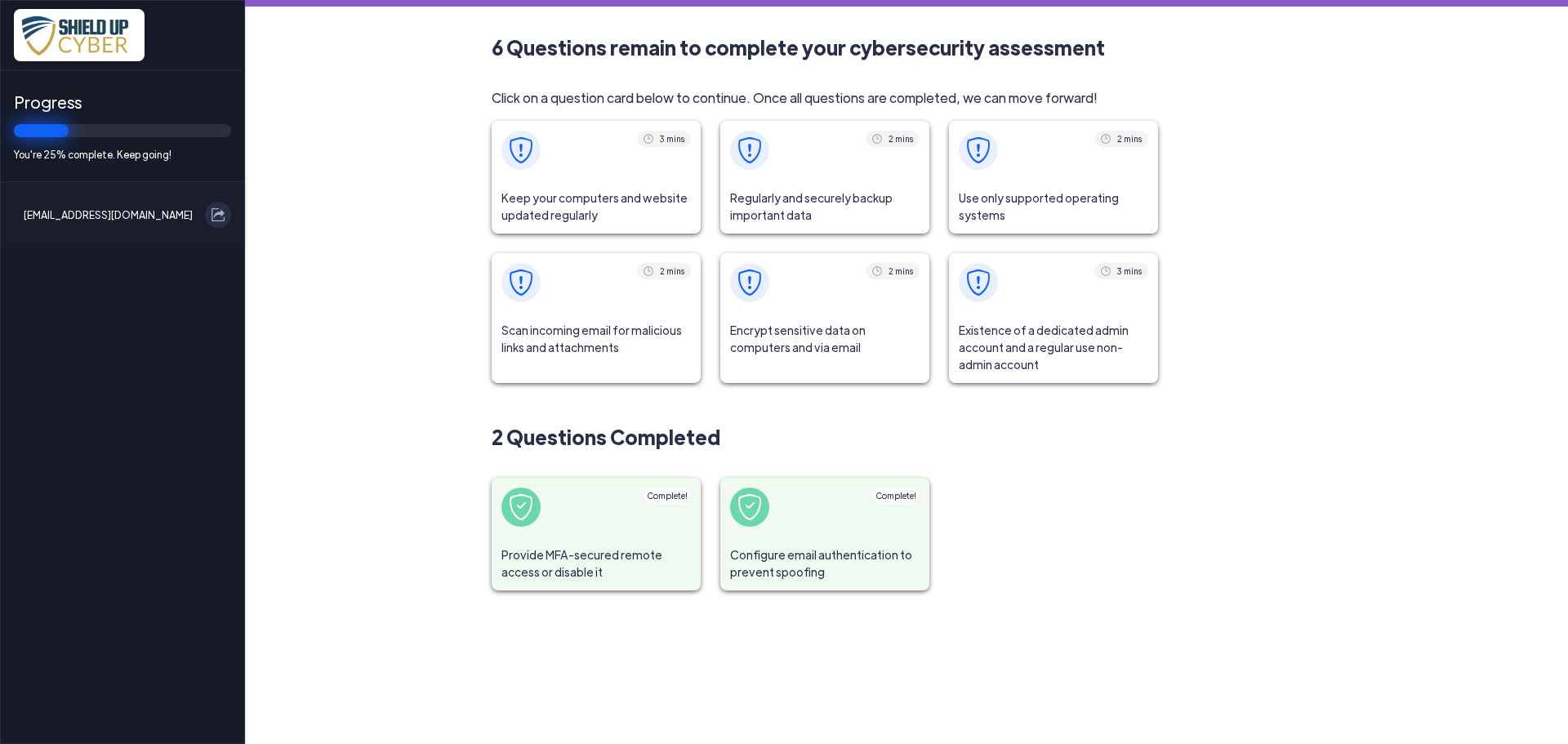 click on "Provide MFA-secured remote access or disable it" 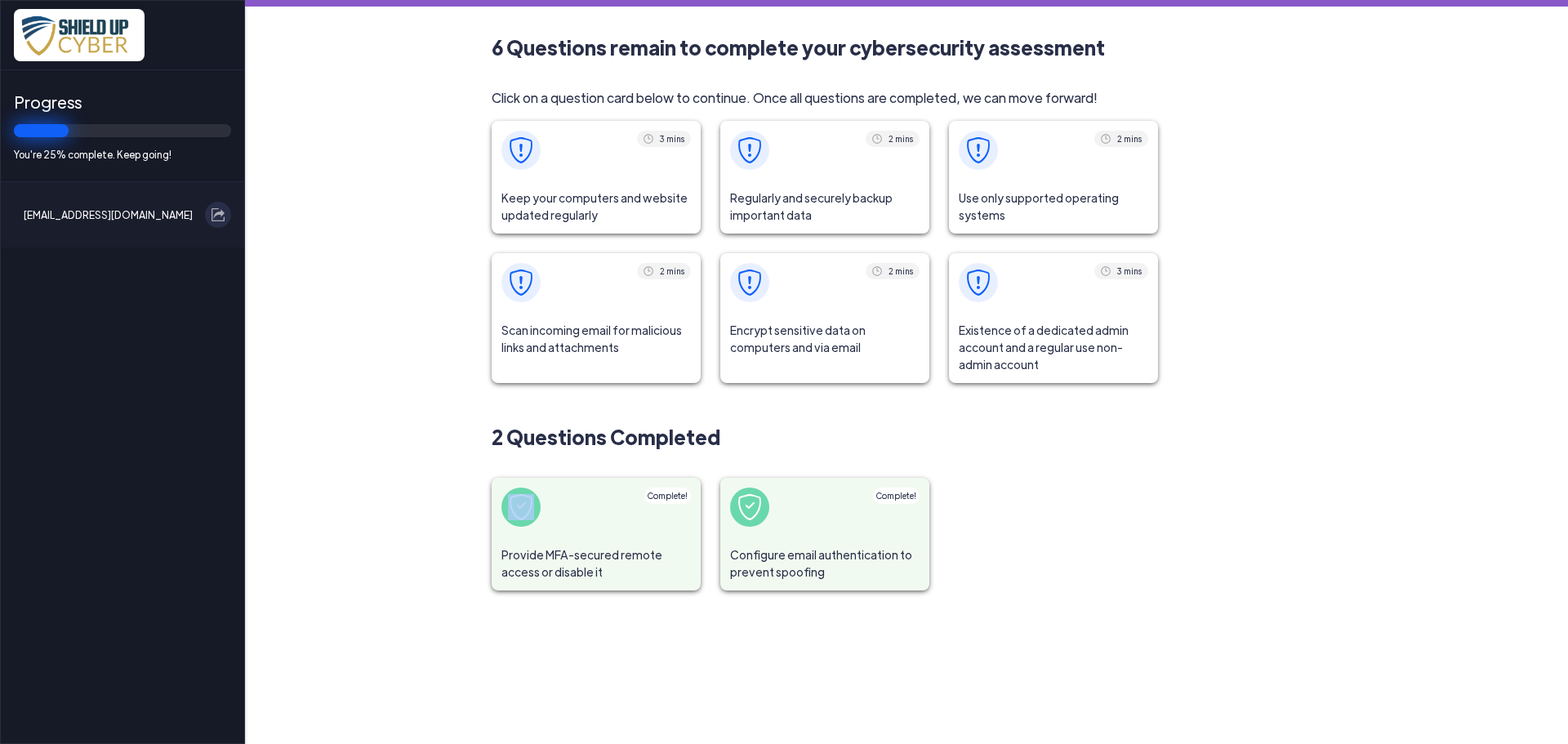click 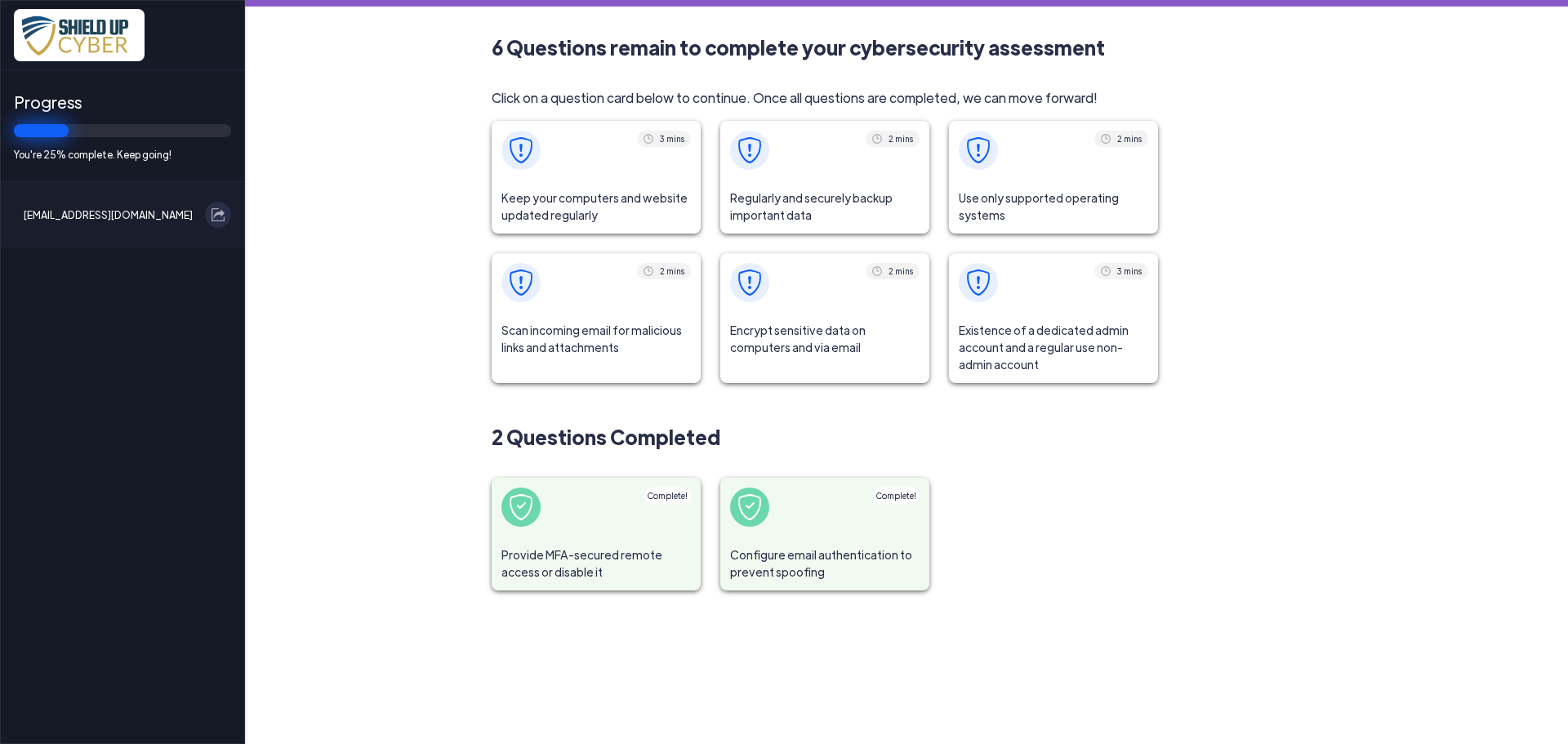 drag, startPoint x: 927, startPoint y: 583, endPoint x: 889, endPoint y: 569, distance: 40.4969 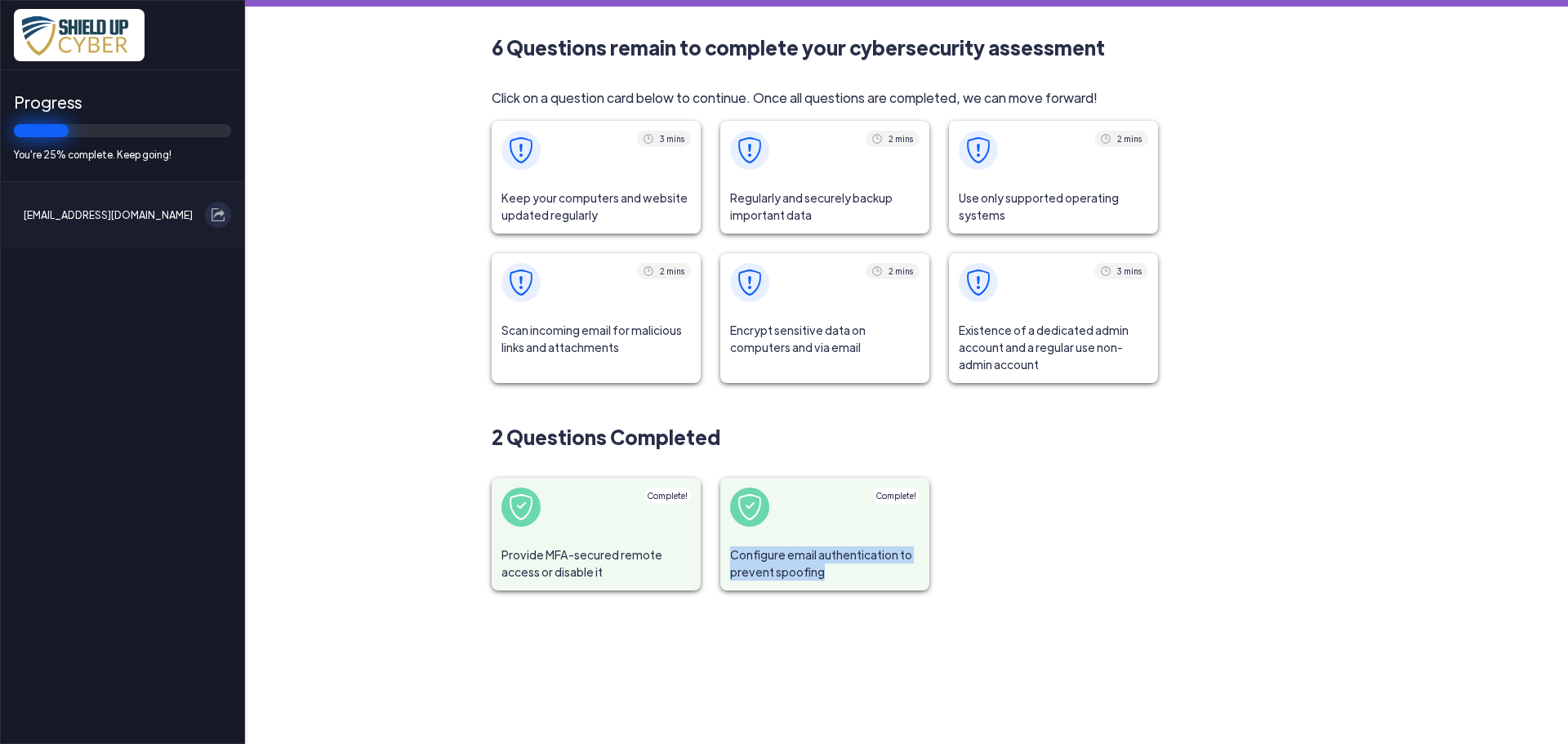 click on "Configure email authentication to prevent spoofing" 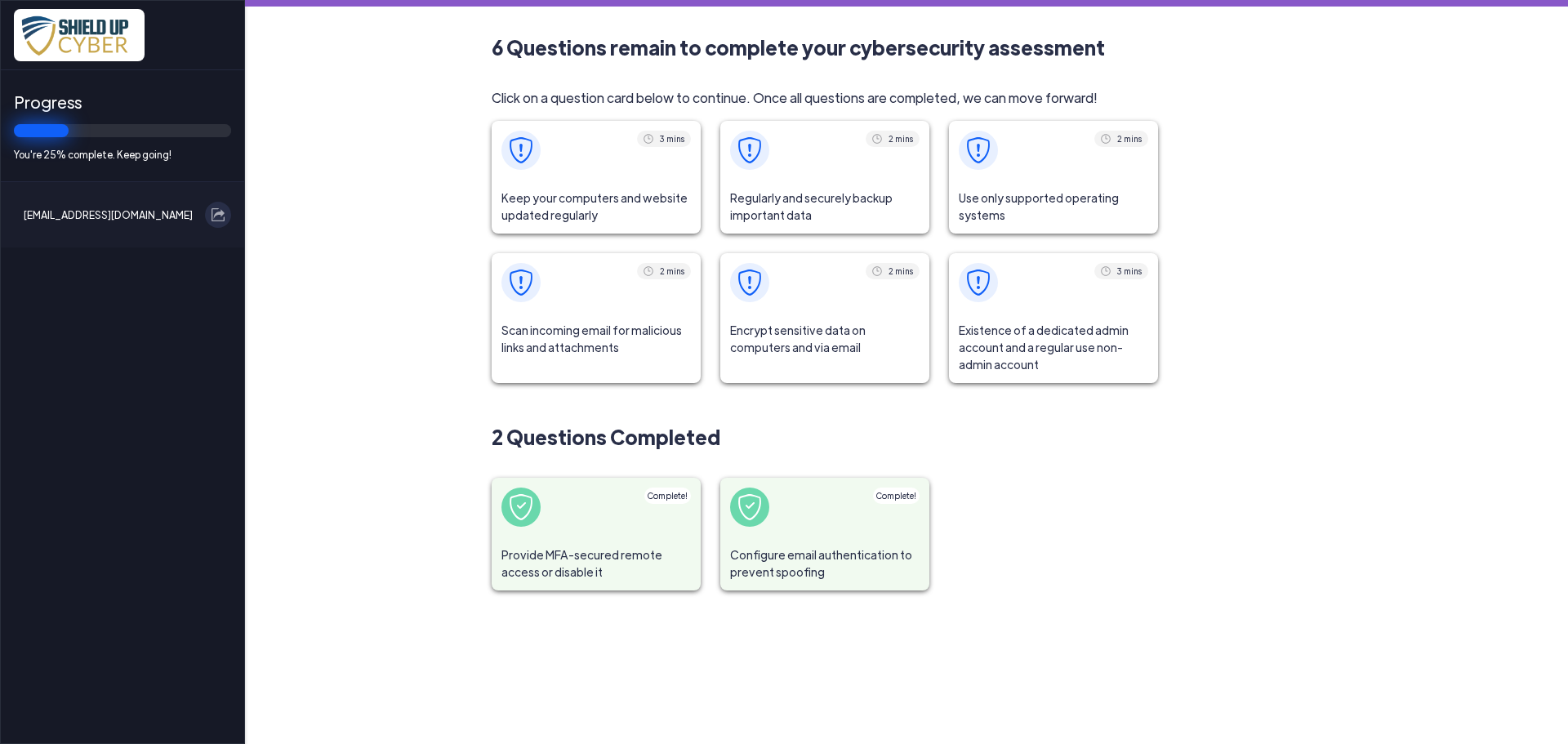 click on "Keep your computers and website updated regularly" 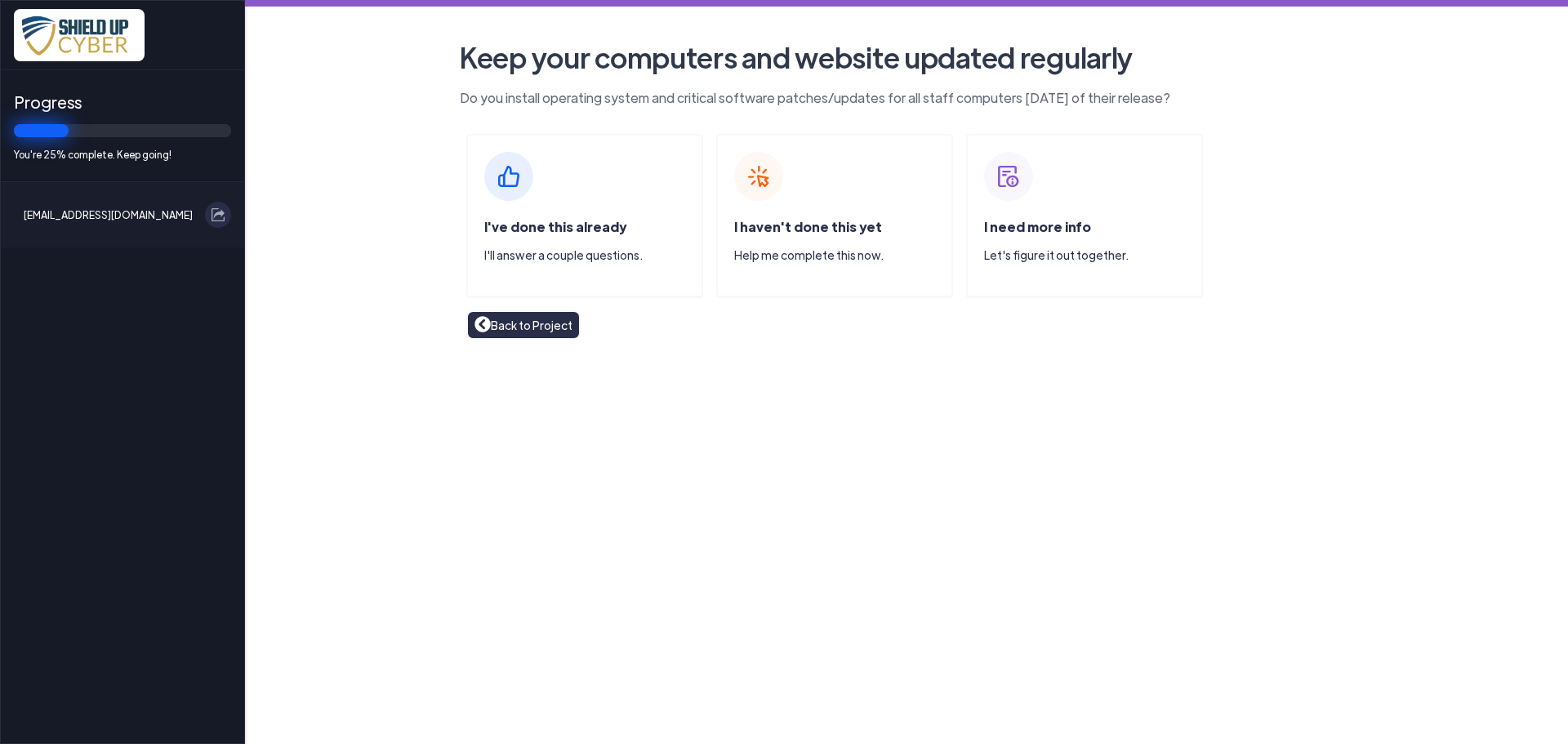 click on "I've done this already  I'll answer a couple questions." 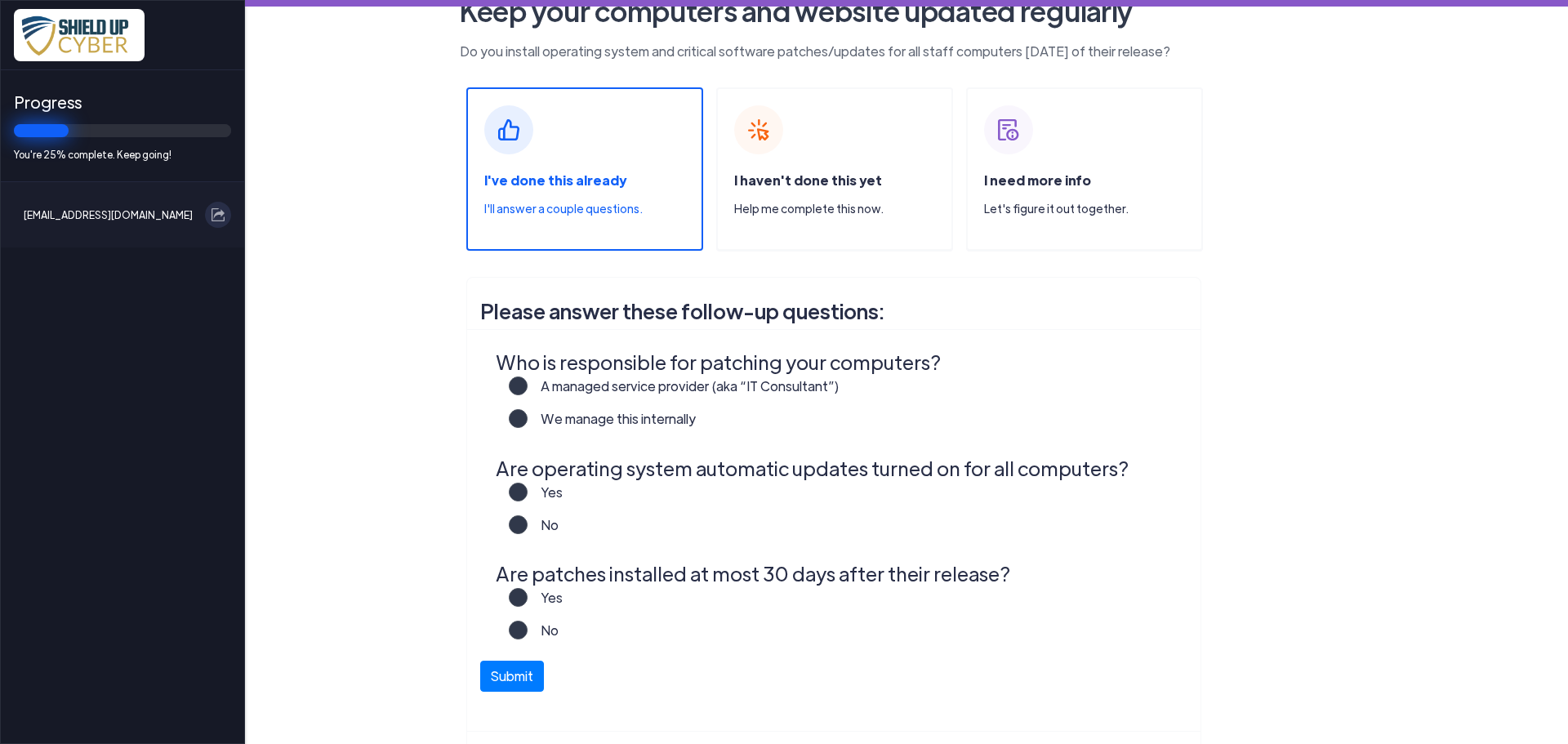 scroll, scrollTop: 82, scrollLeft: 0, axis: vertical 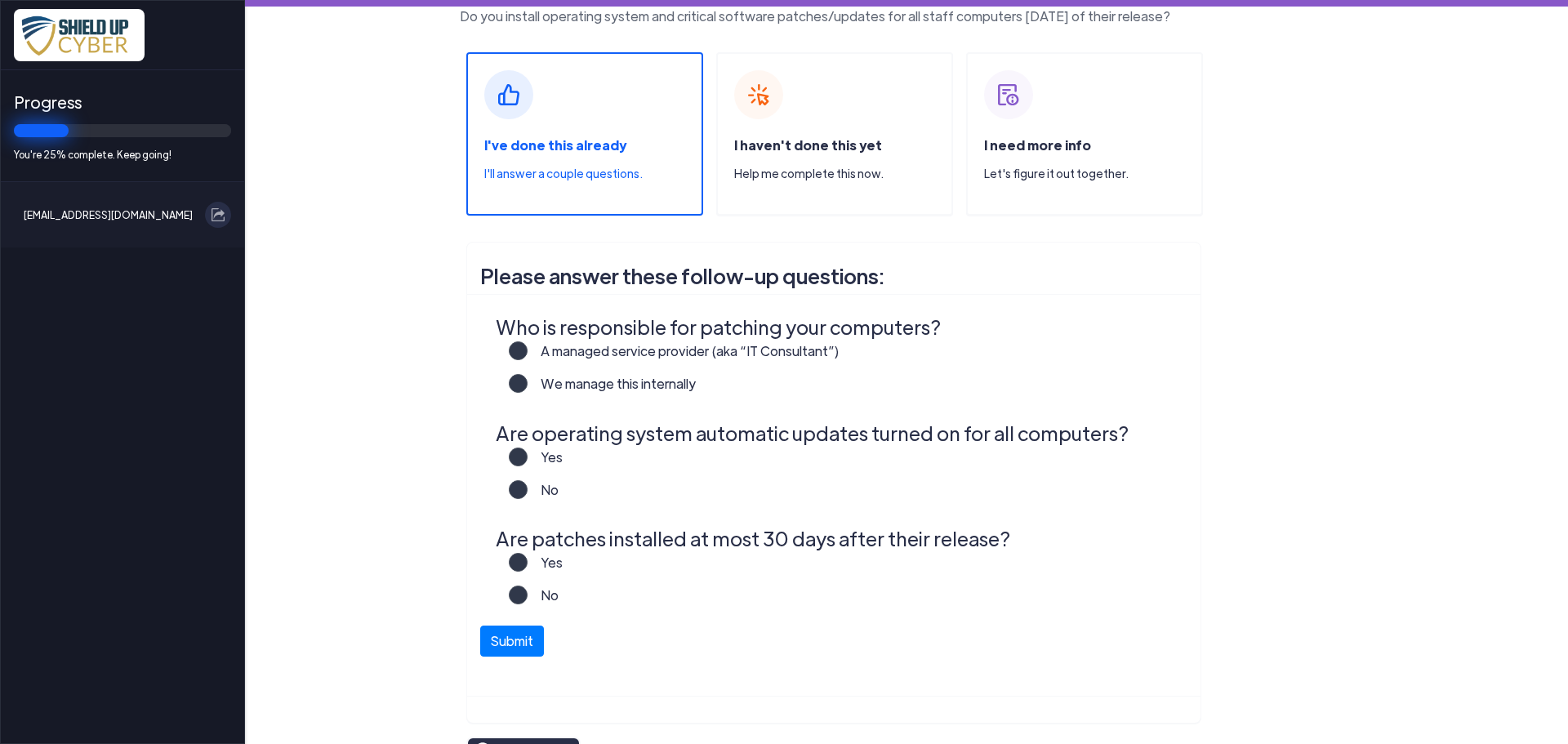 click on "A managed service provider (aka “IT Consultant”)" 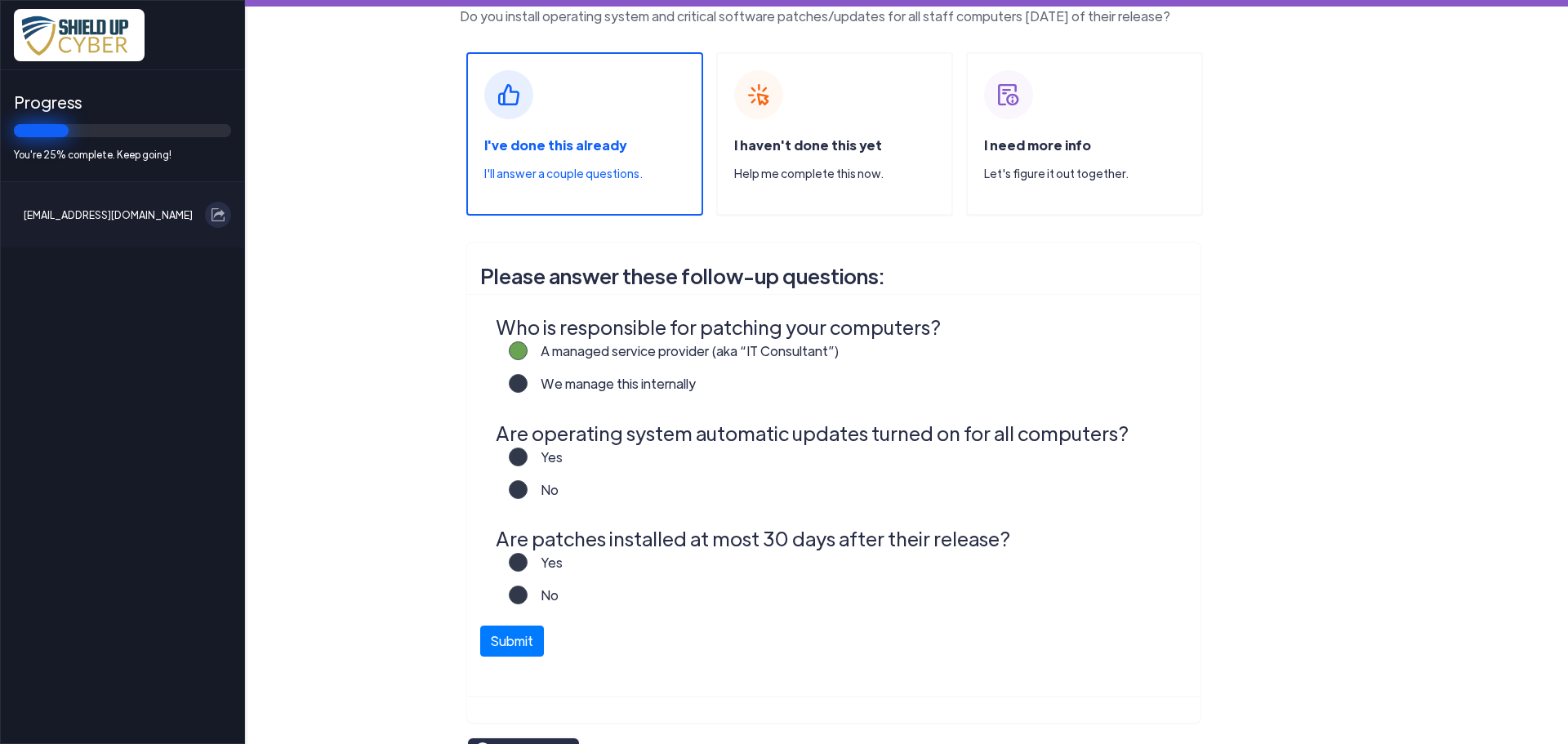 scroll, scrollTop: 117, scrollLeft: 0, axis: vertical 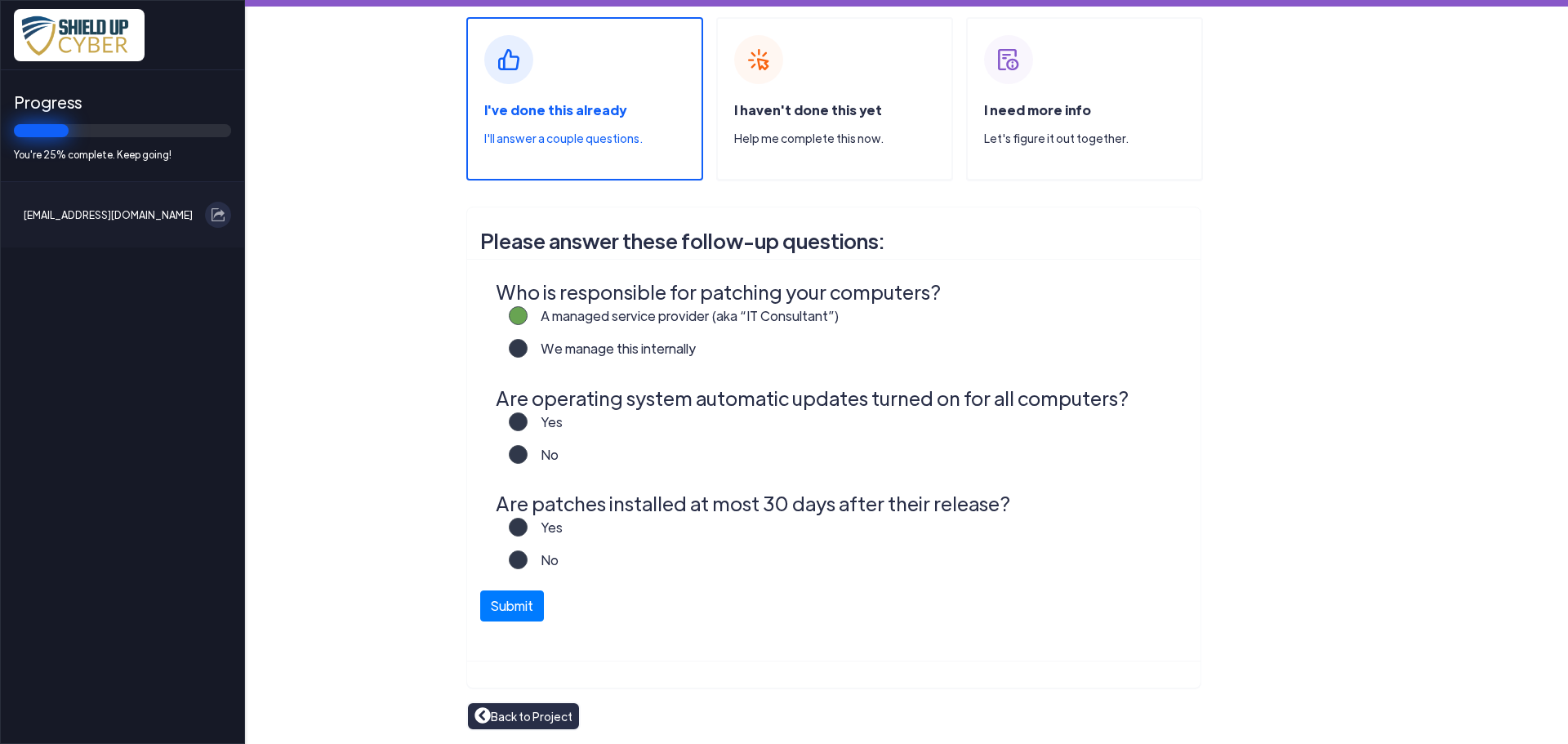 click on "Yes" 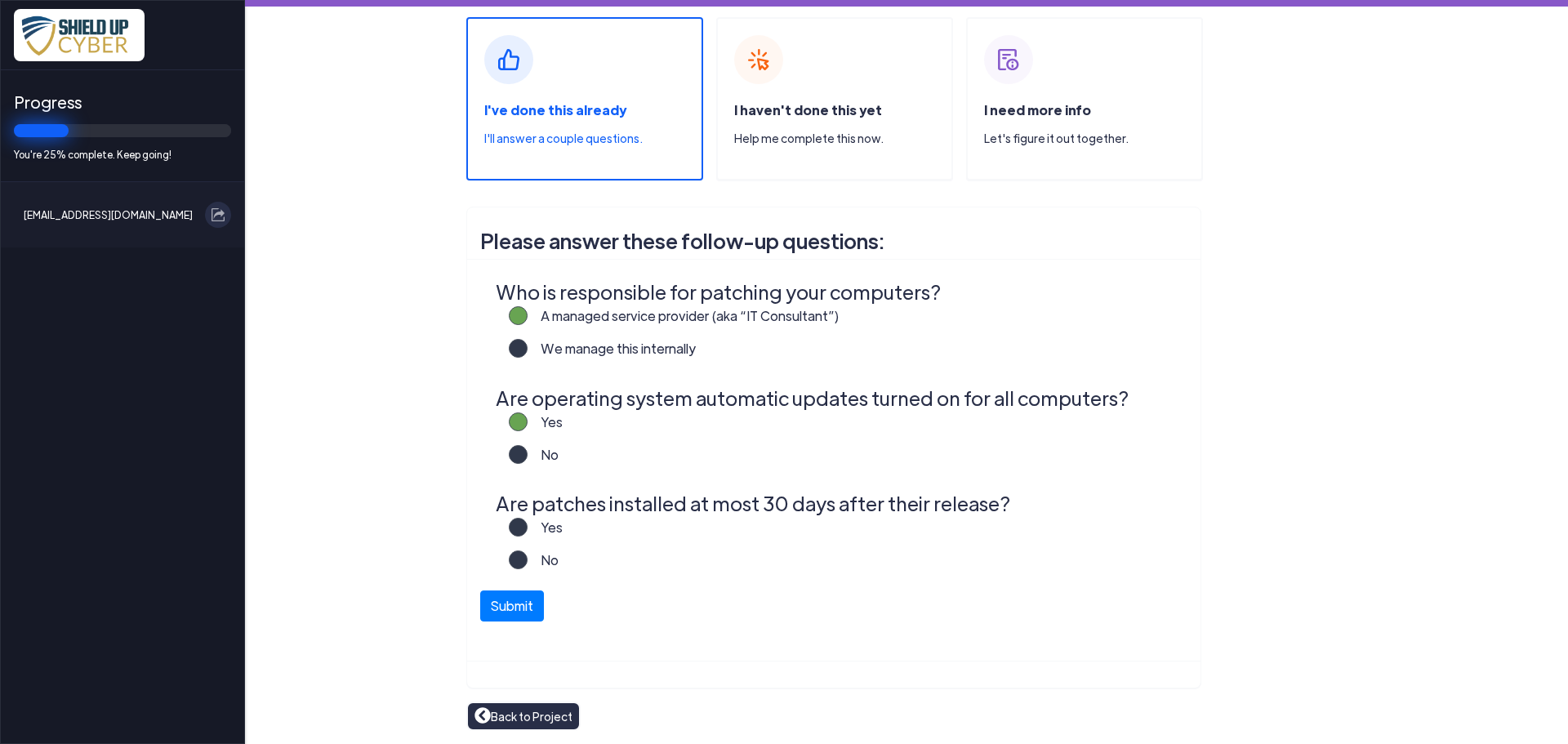 click on "Yes" 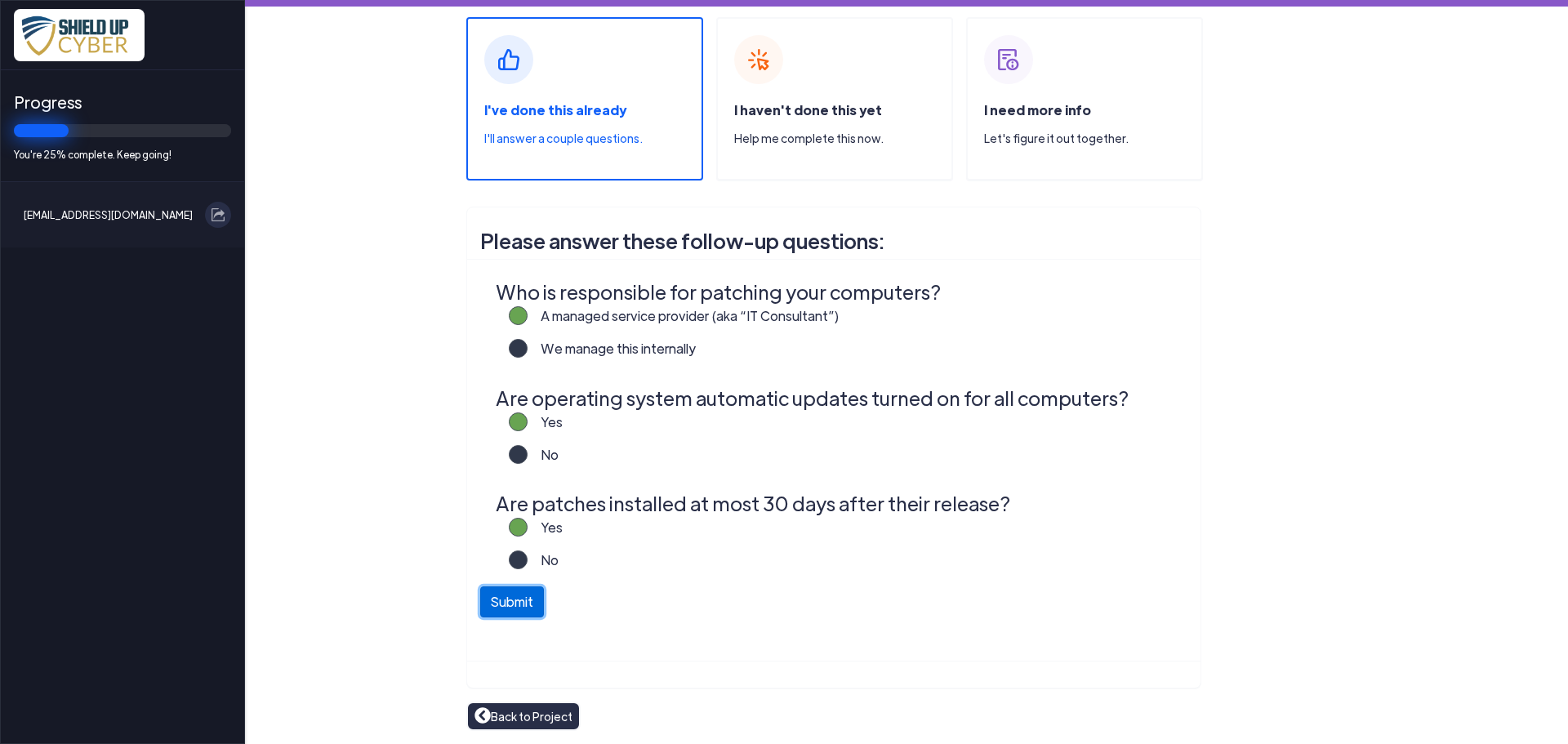 click on "Submit" 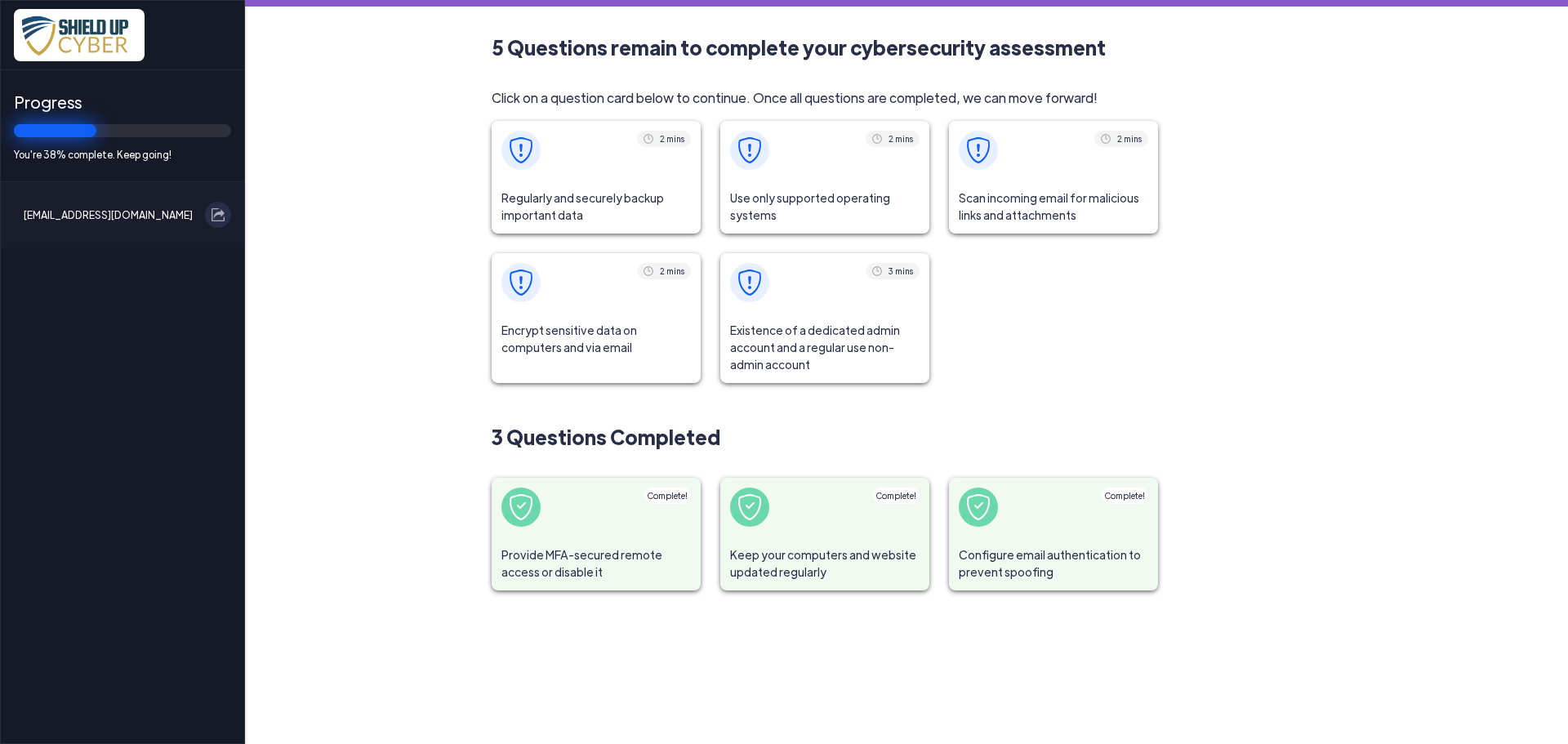 click on "Keep your computers and website updated regularly" 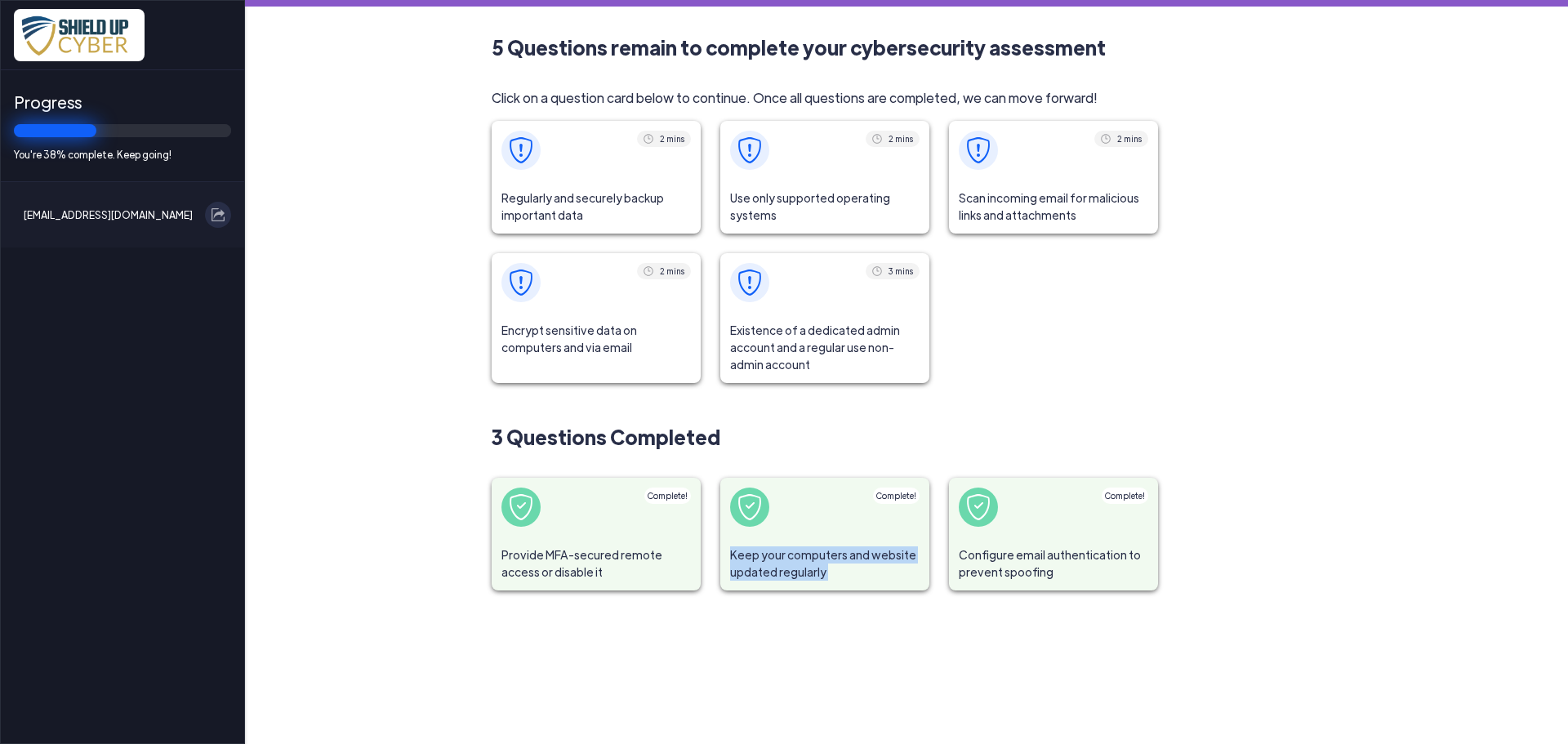 click on "Keep your computers and website updated regularly" 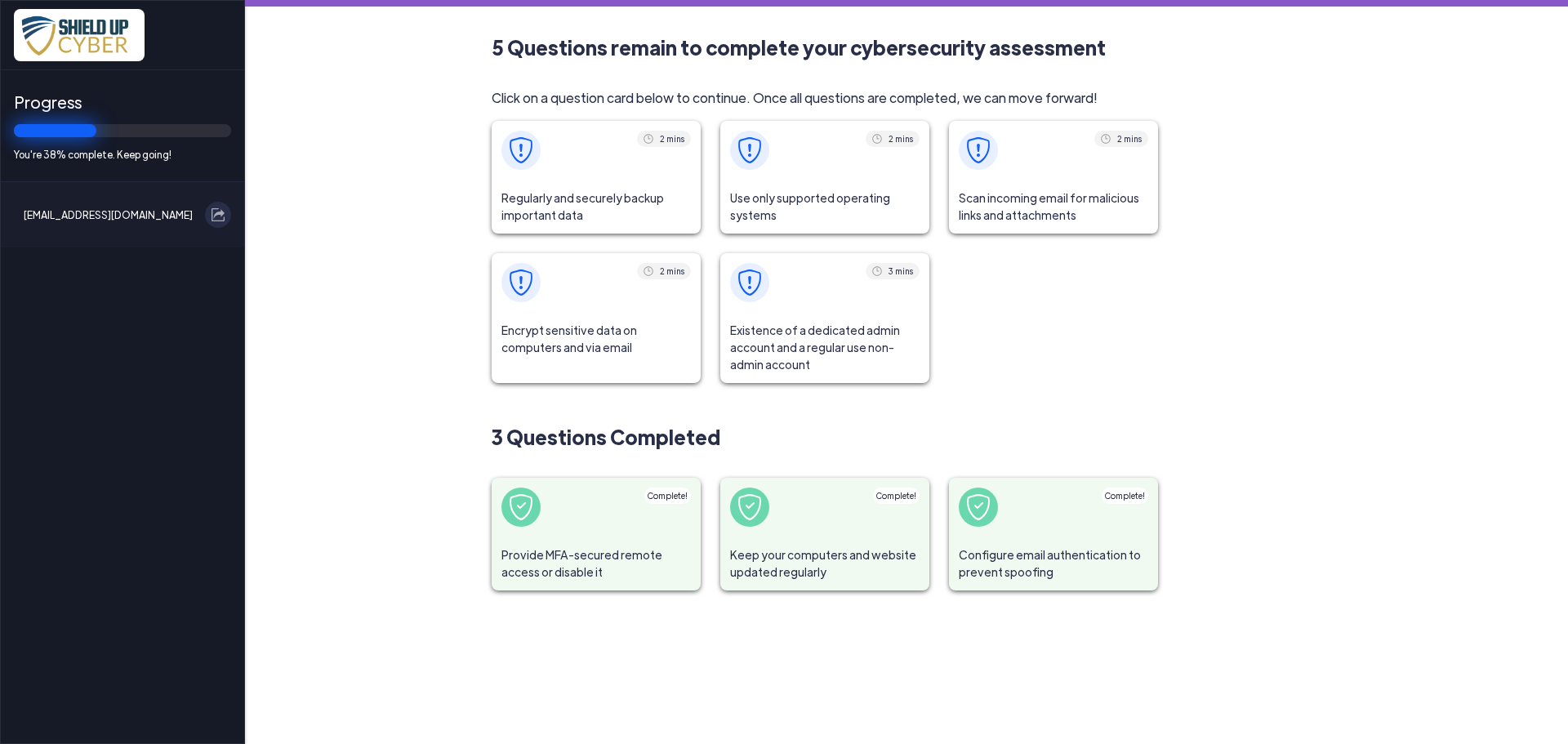 click 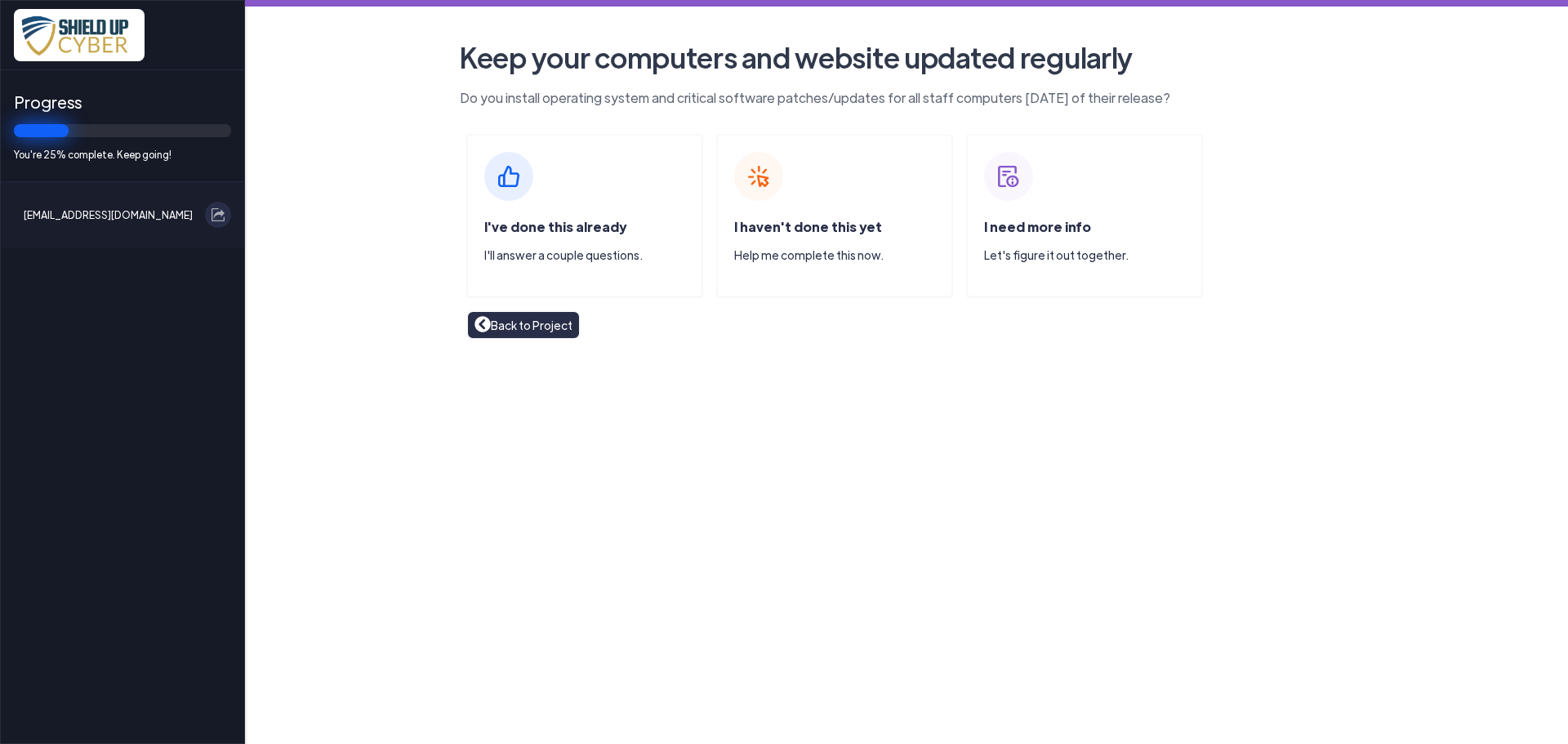 click 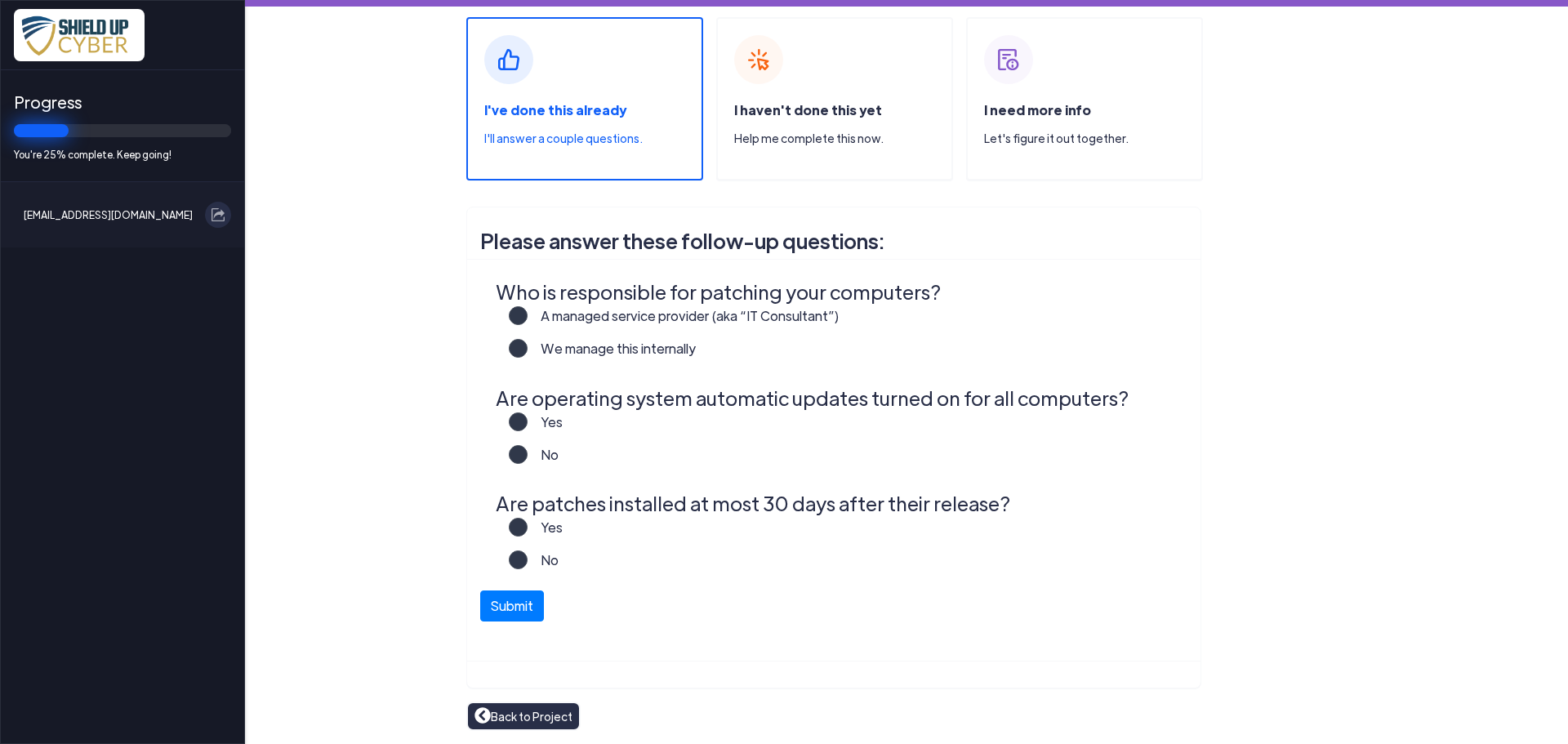 scroll, scrollTop: 35, scrollLeft: 0, axis: vertical 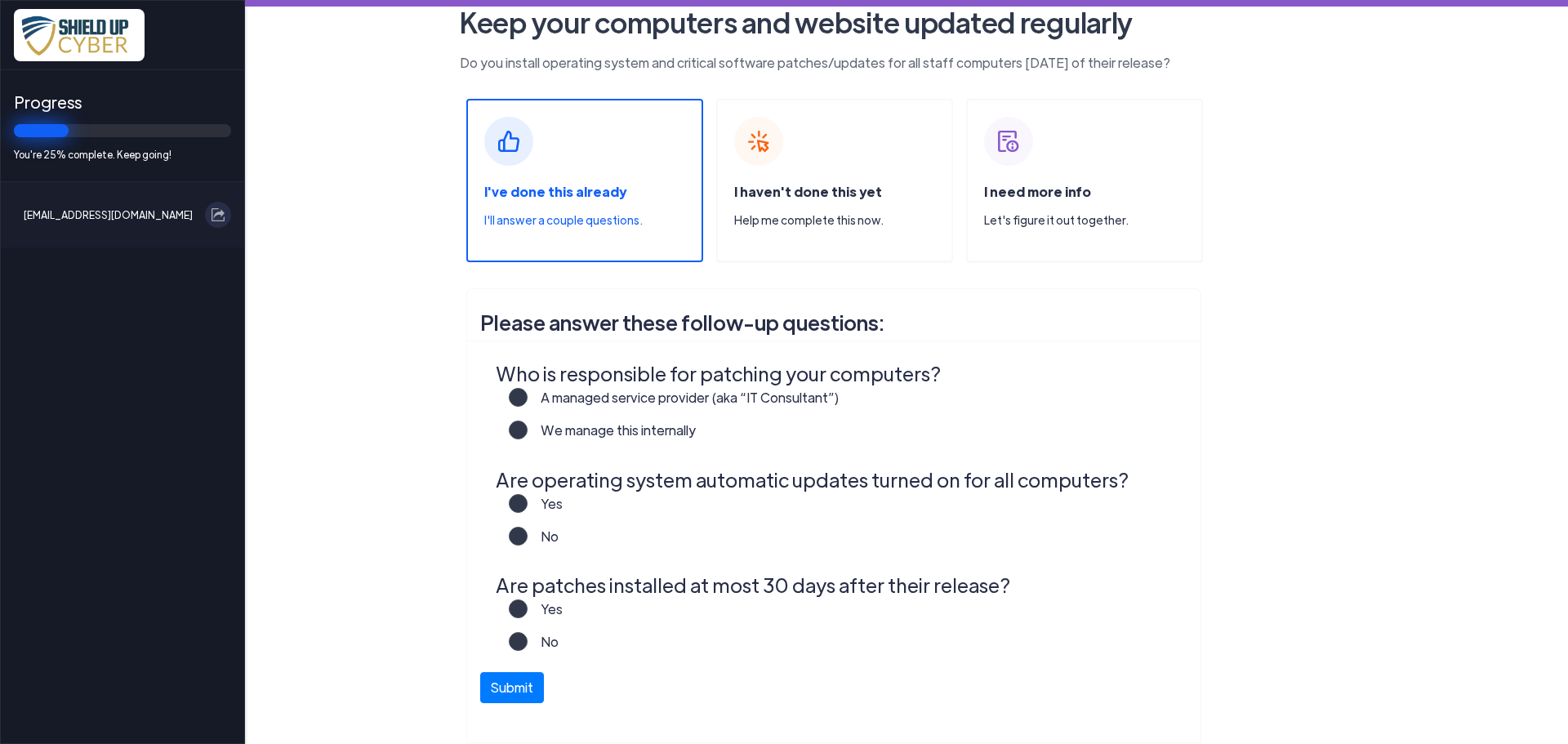 click on "A managed service provider (aka “IT Consultant”)" 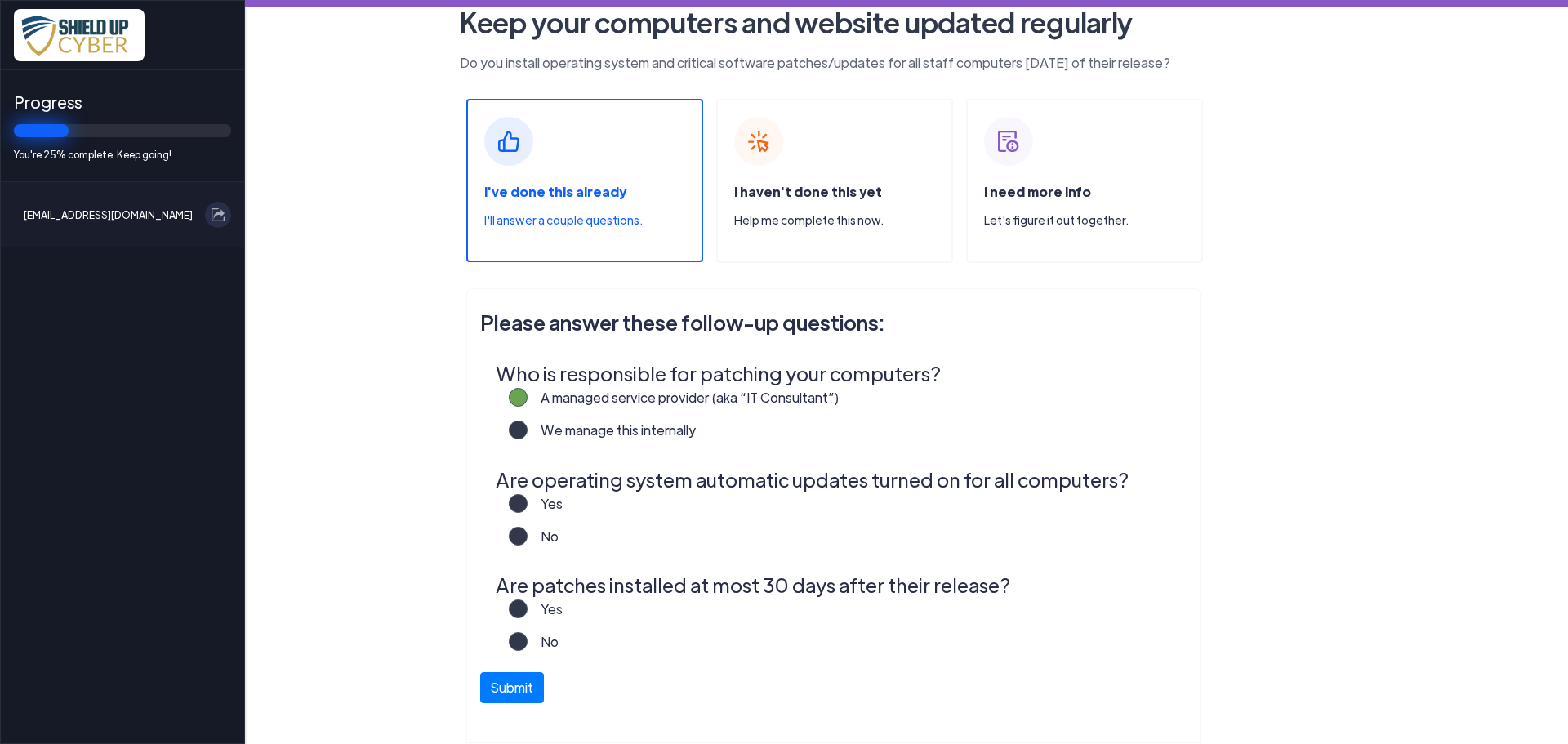 click on "Yes" 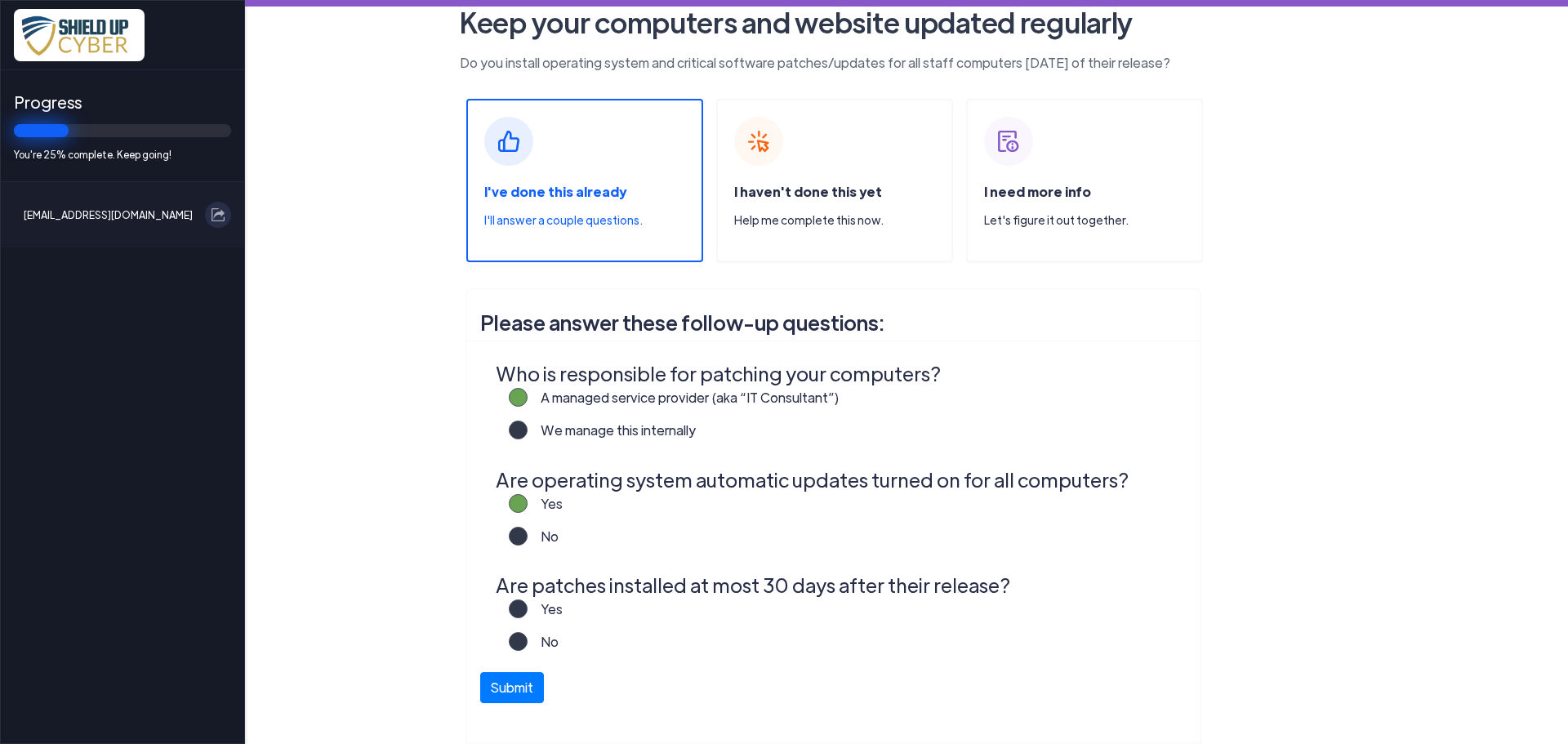 click on "Yes" 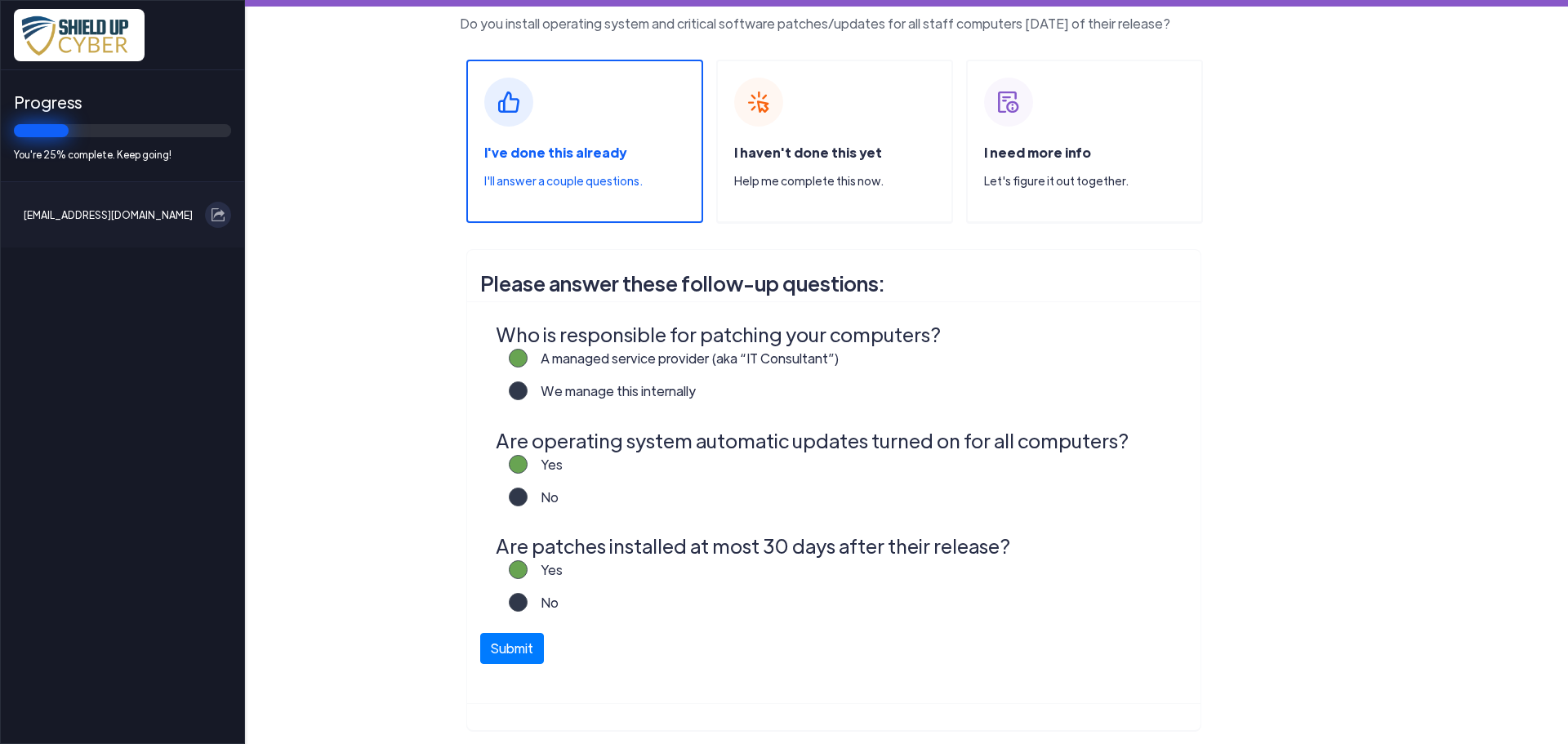 scroll, scrollTop: 117, scrollLeft: 0, axis: vertical 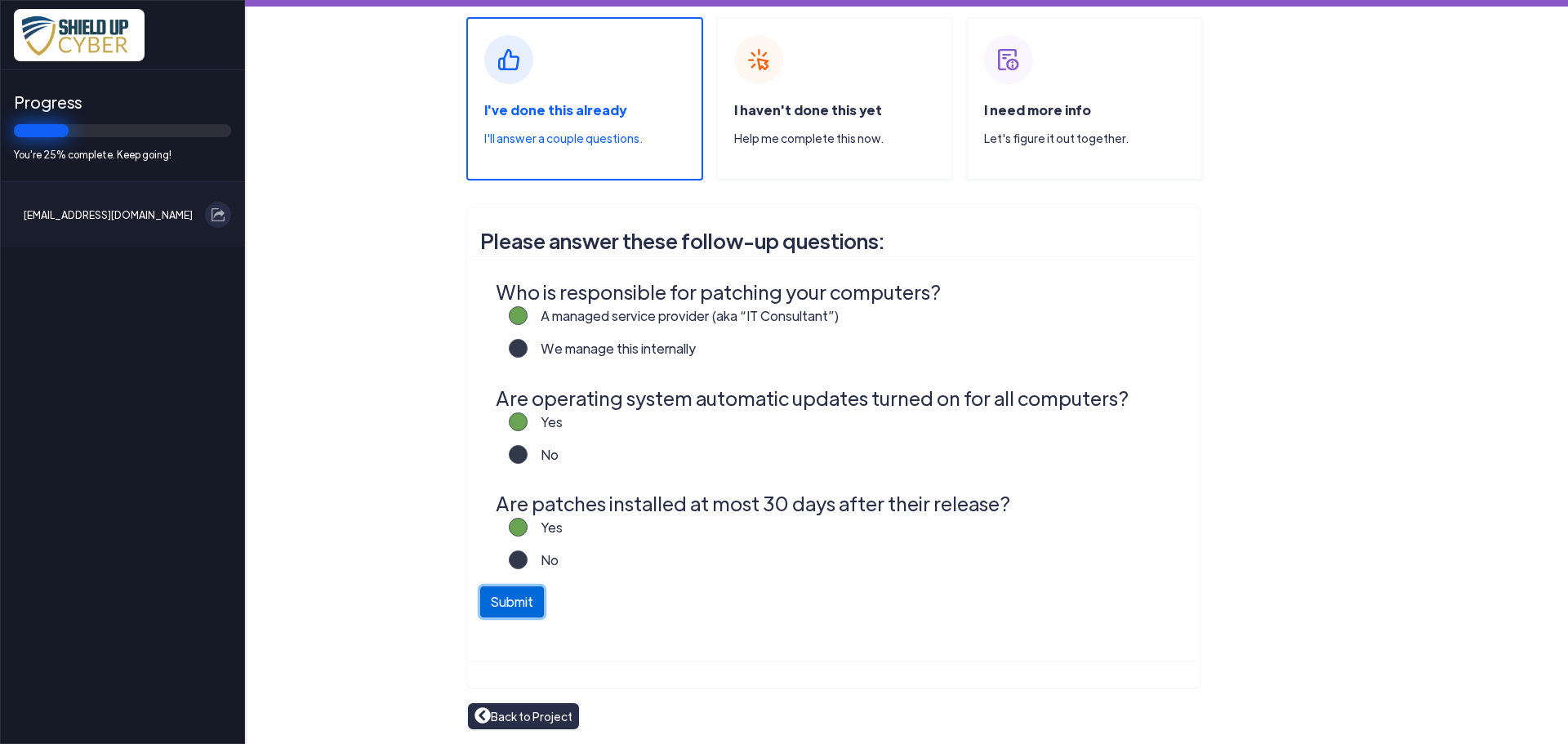 click on "Submit" 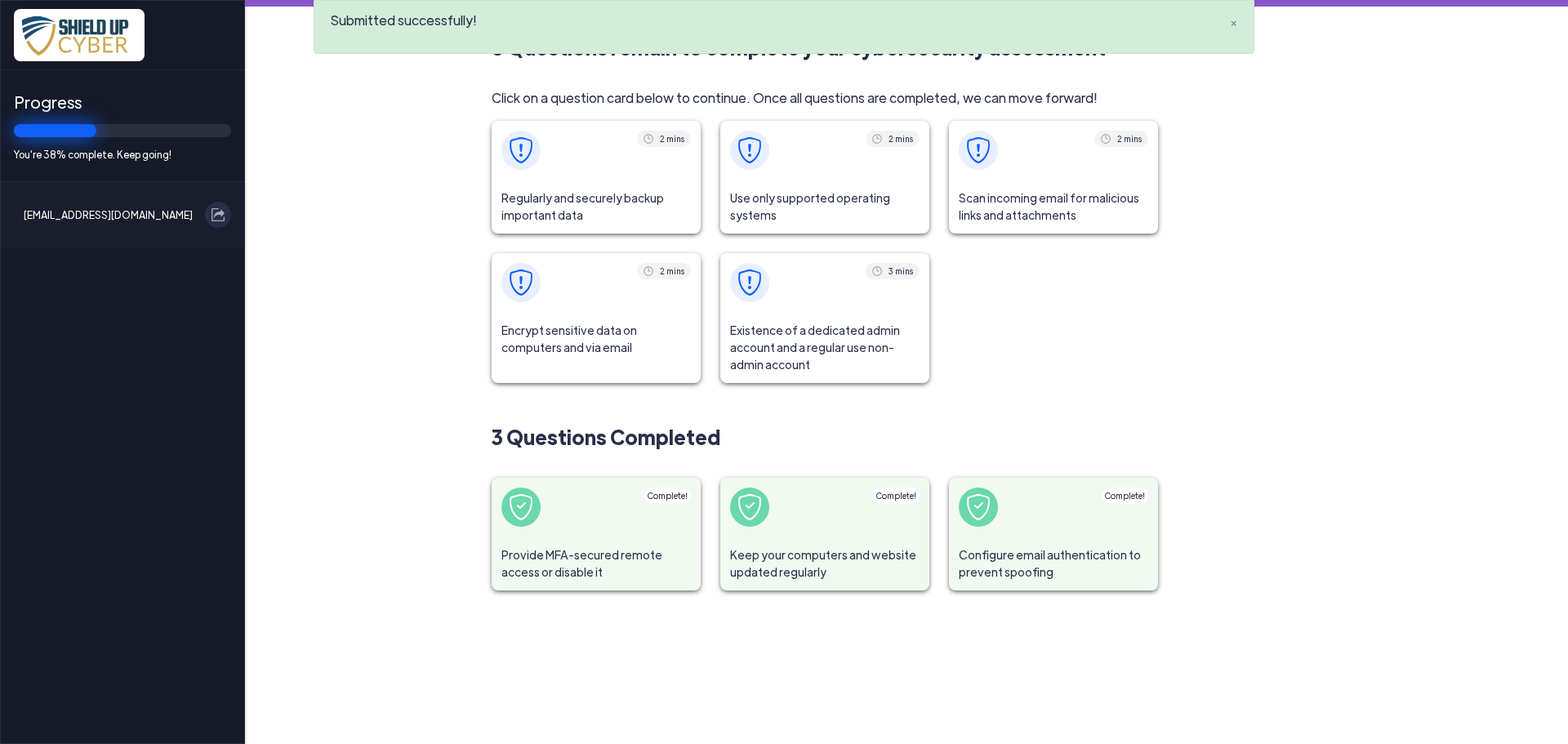 click on "Regularly and securely backup important data" 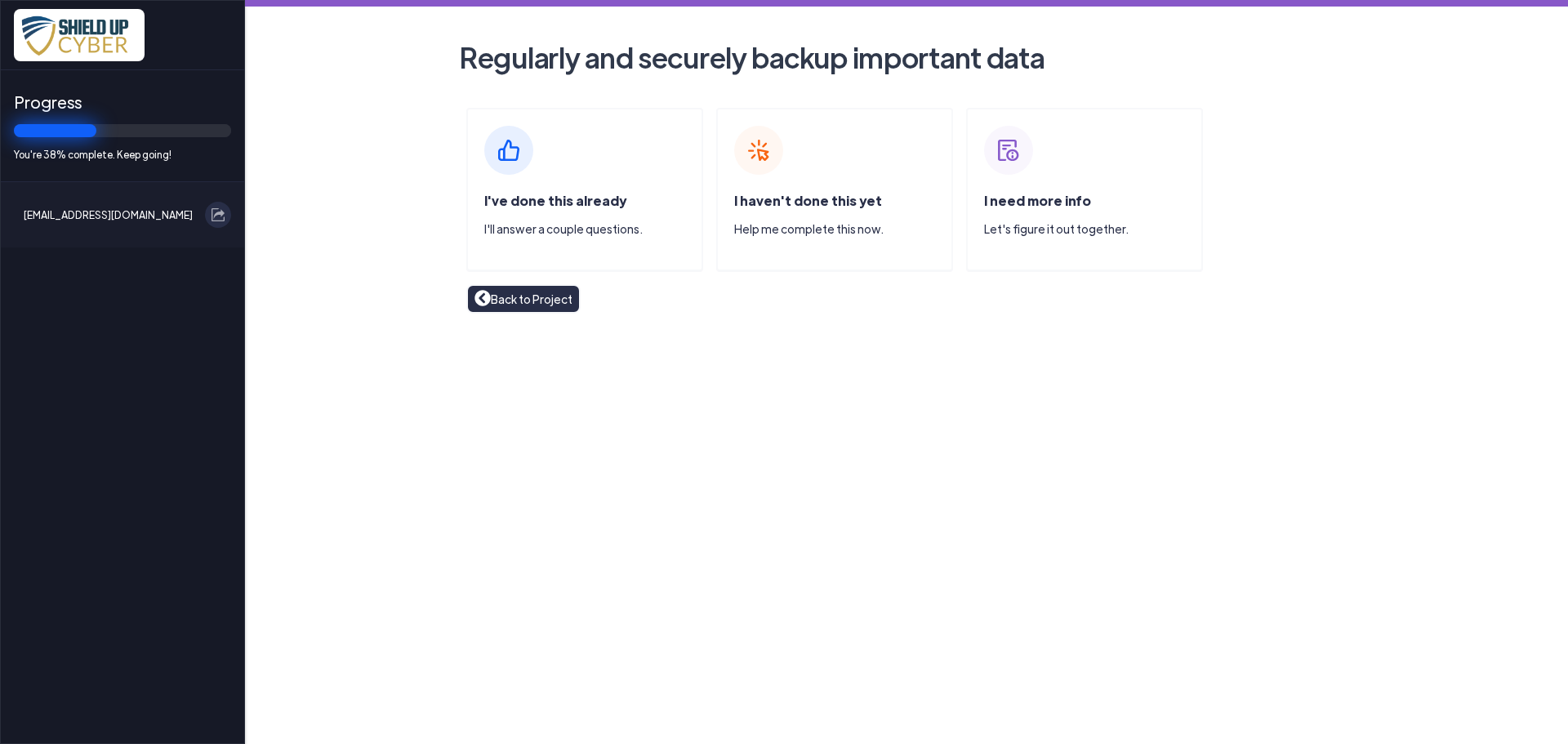 click 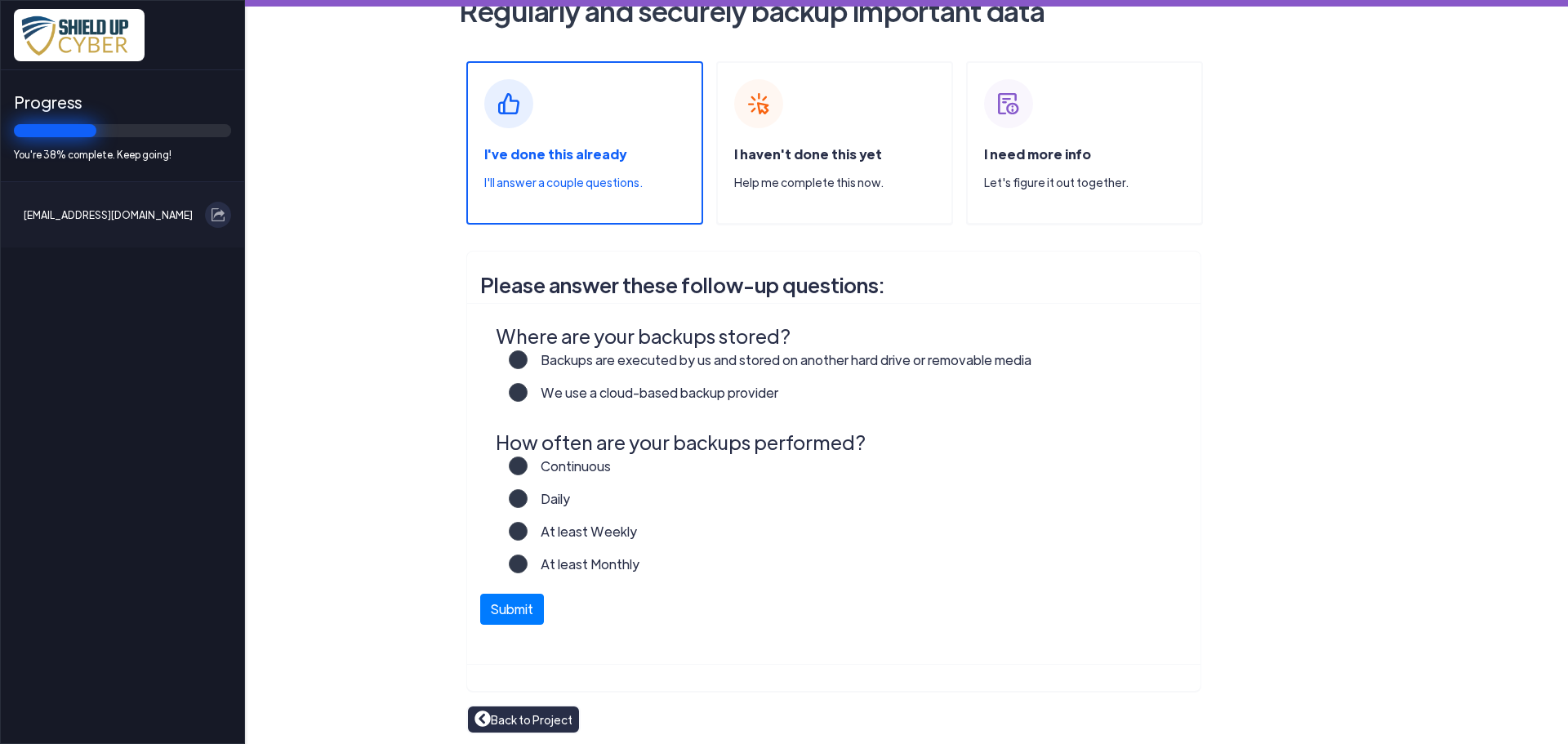 scroll, scrollTop: 50, scrollLeft: 0, axis: vertical 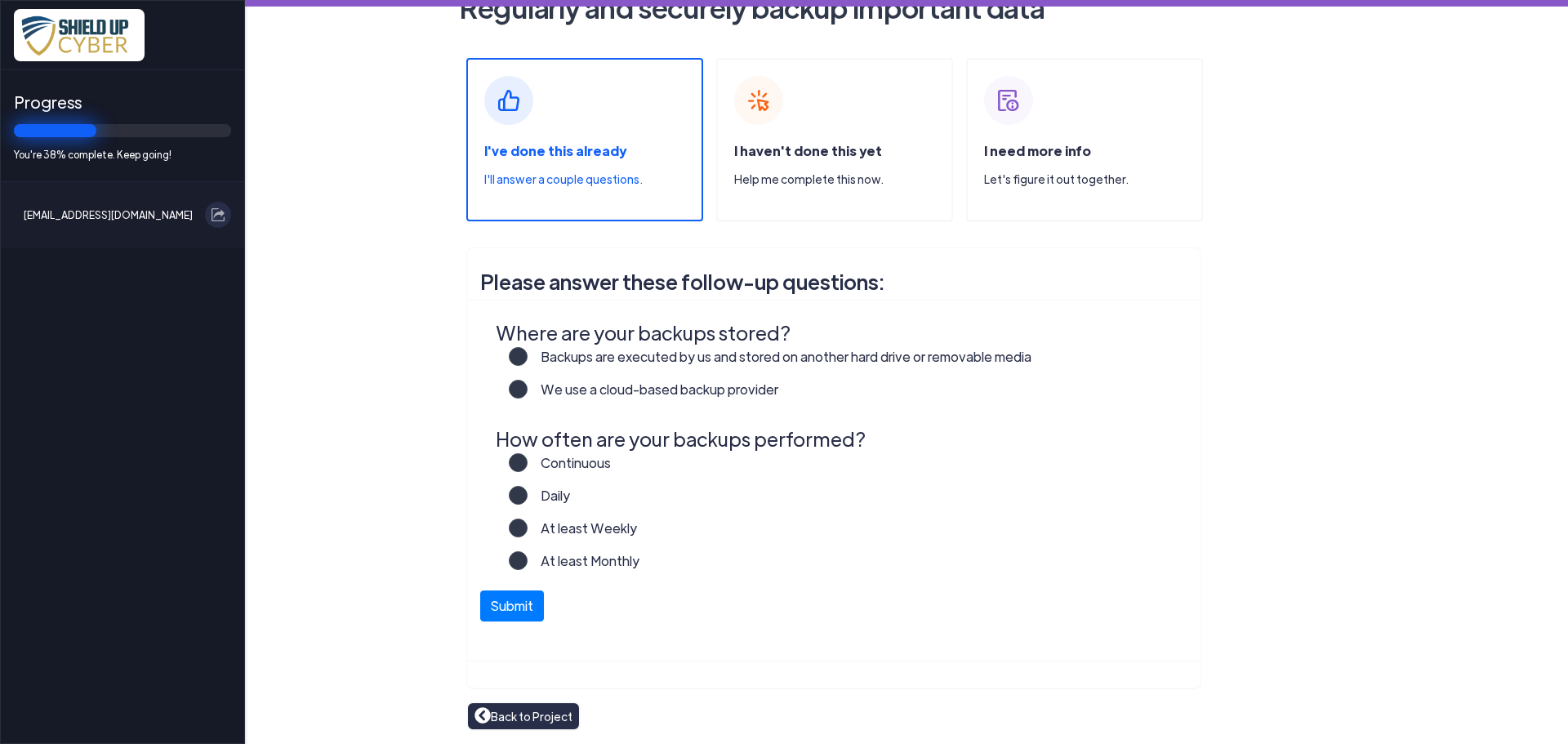 click on "We use a cloud-based backup provider" 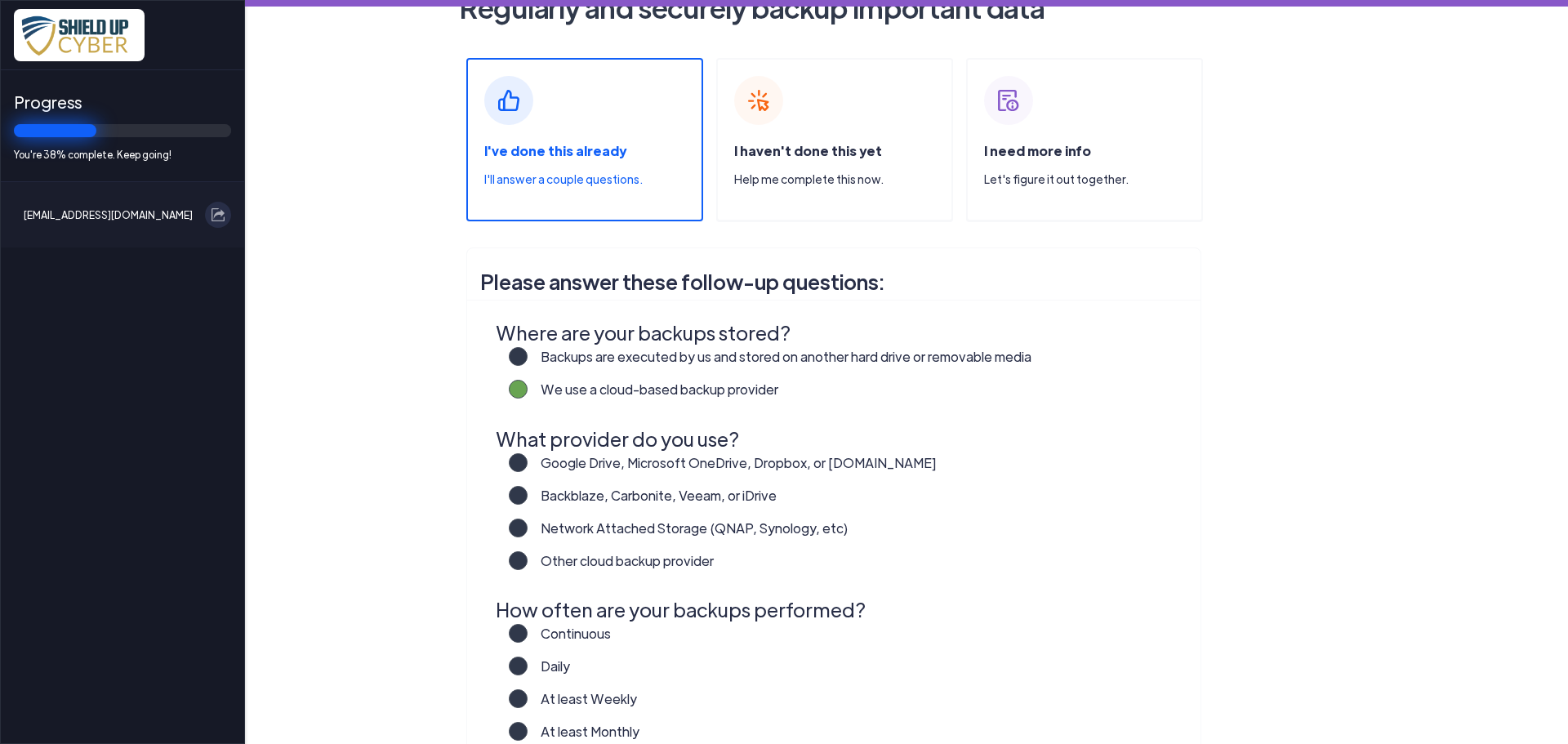 click on "Backblaze, Carbonite, Veeam, or iDrive" 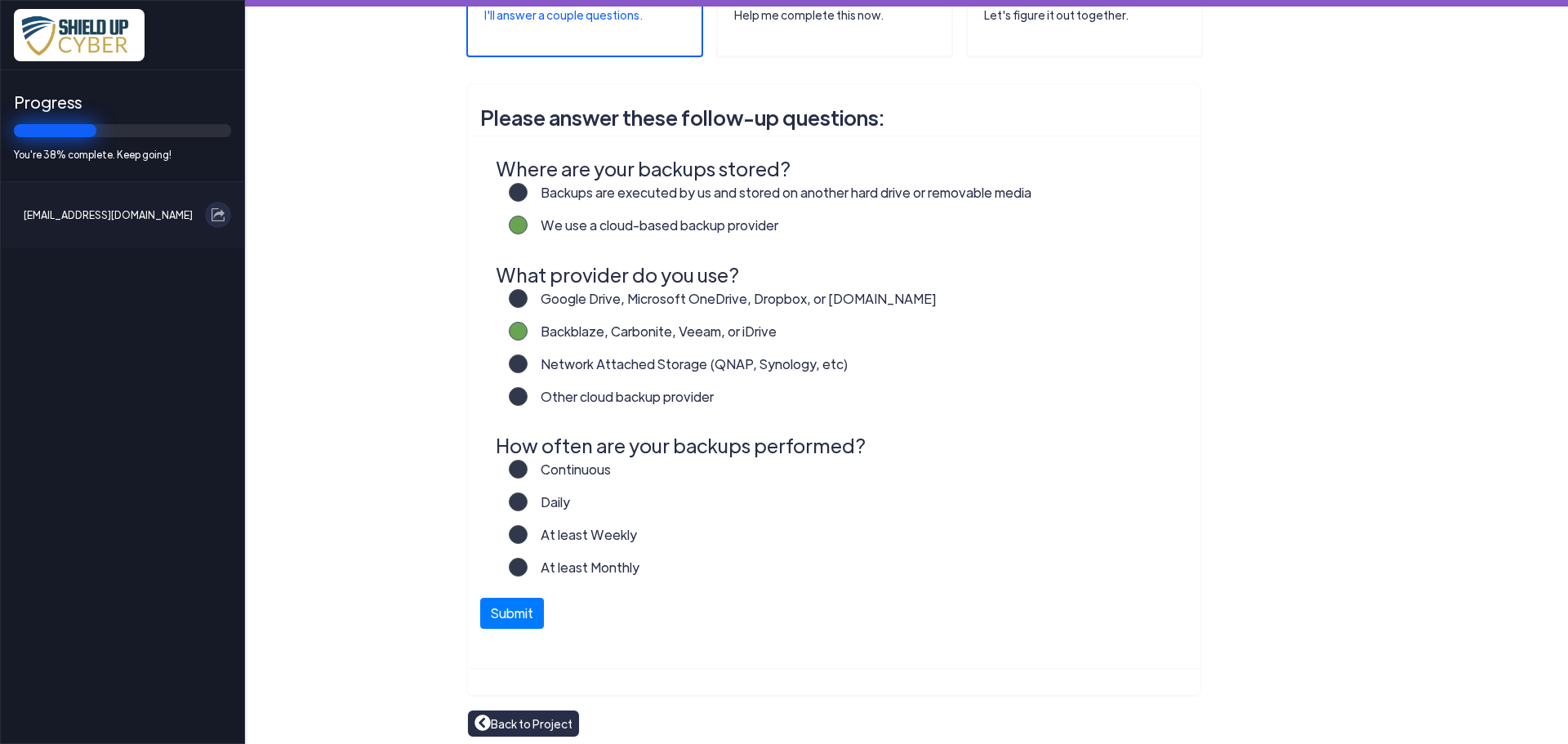 scroll, scrollTop: 221, scrollLeft: 0, axis: vertical 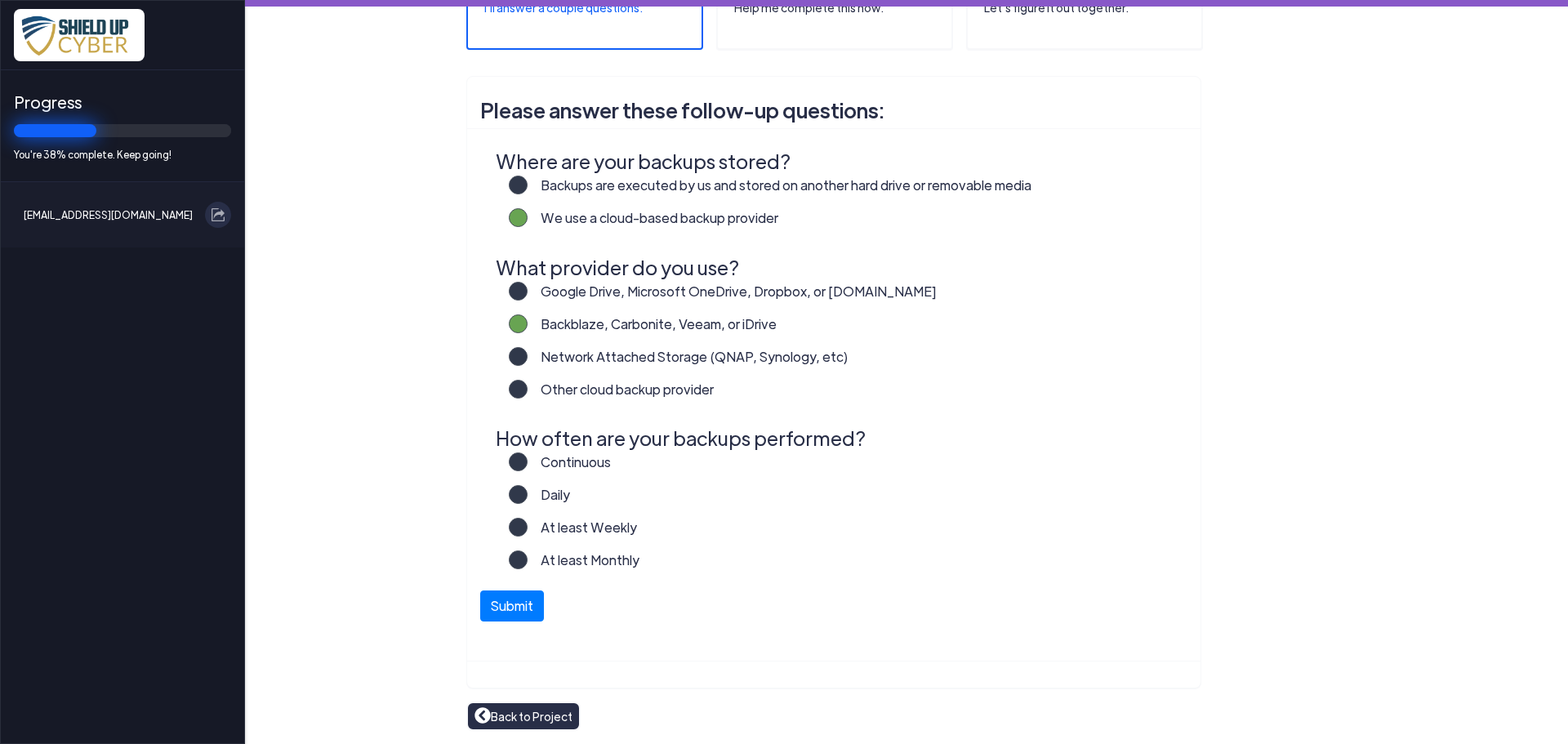 click on "Continuous" 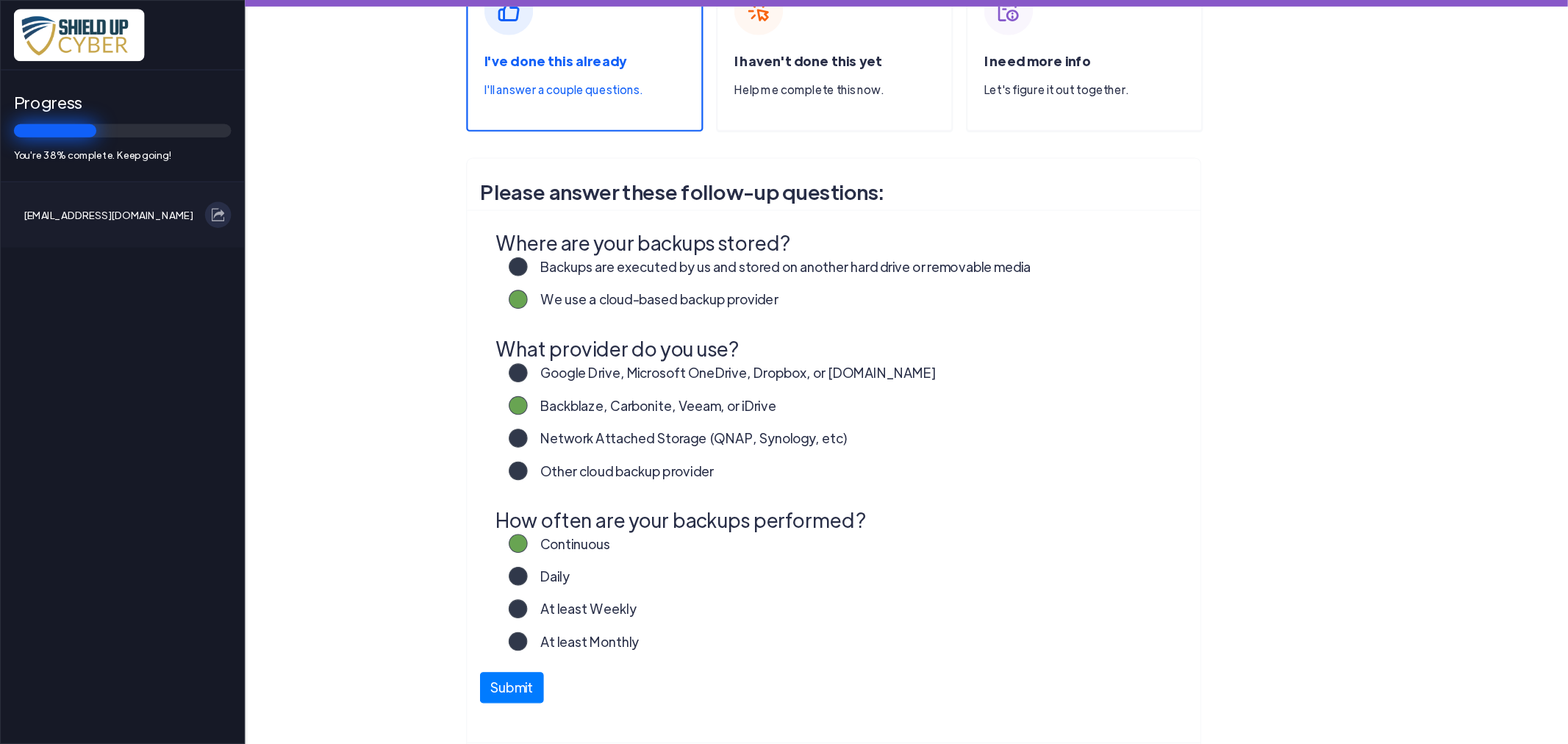 scroll, scrollTop: 125, scrollLeft: 0, axis: vertical 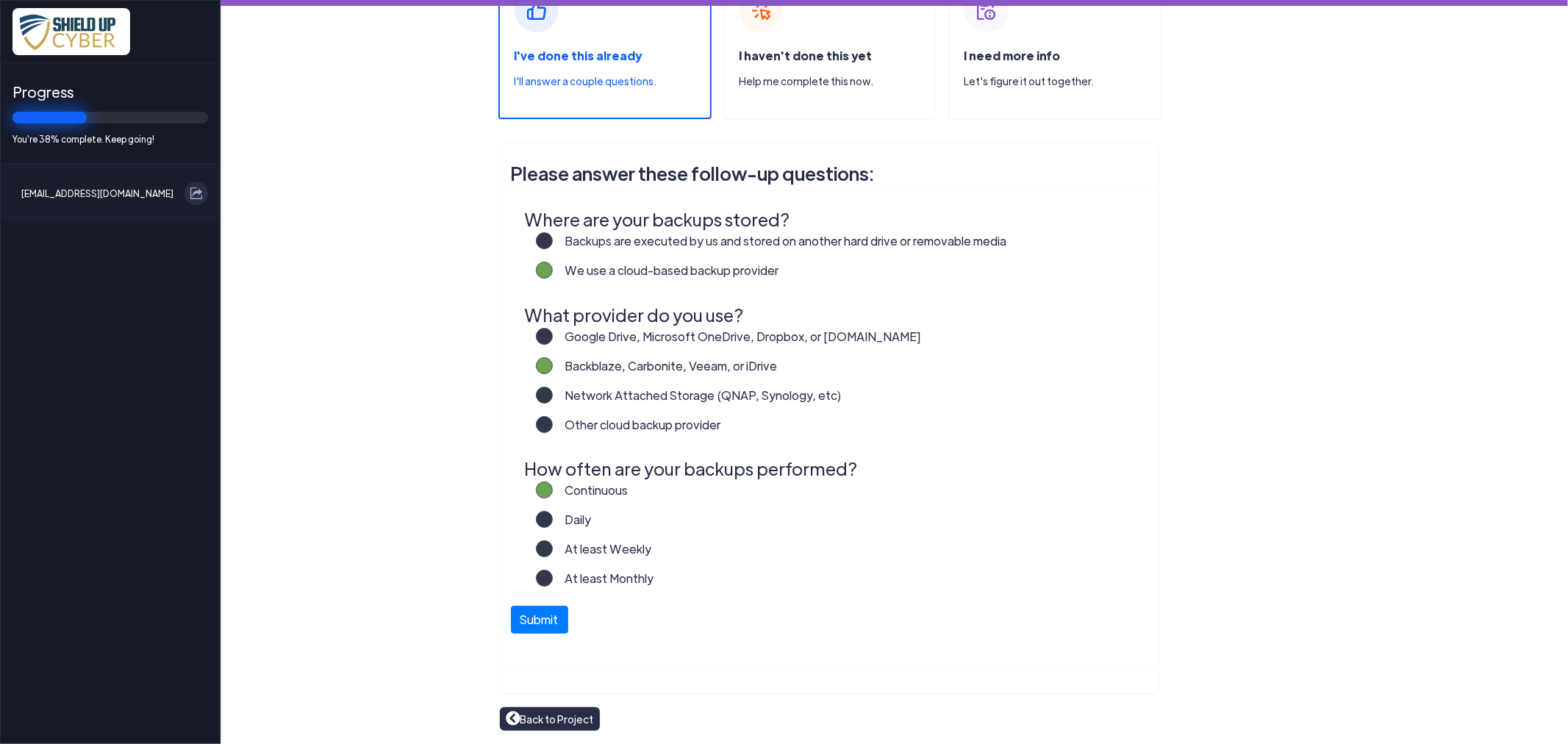 drag, startPoint x: 1139, startPoint y: 283, endPoint x: 1133, endPoint y: 340, distance: 57.31492 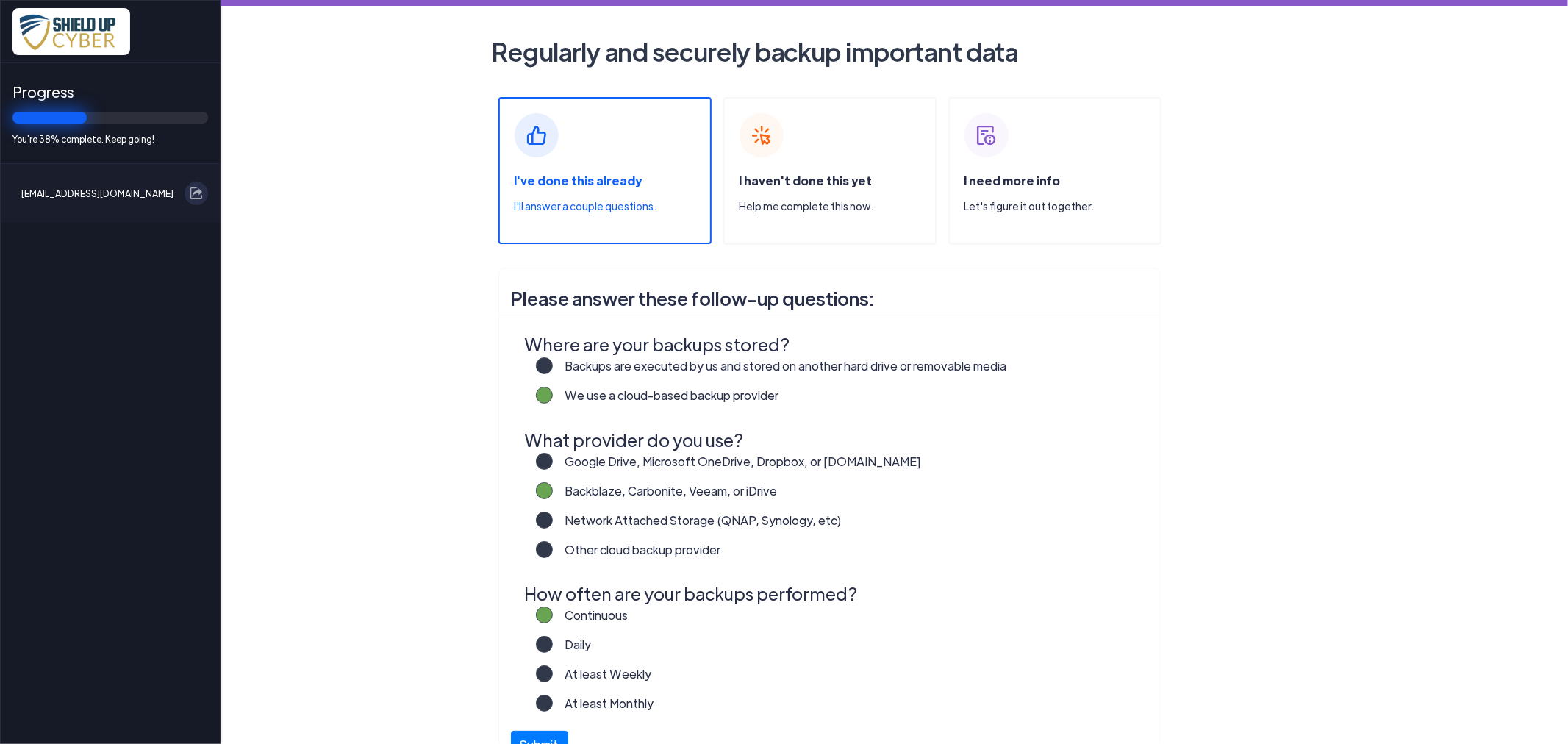 scroll, scrollTop: 82, scrollLeft: 0, axis: vertical 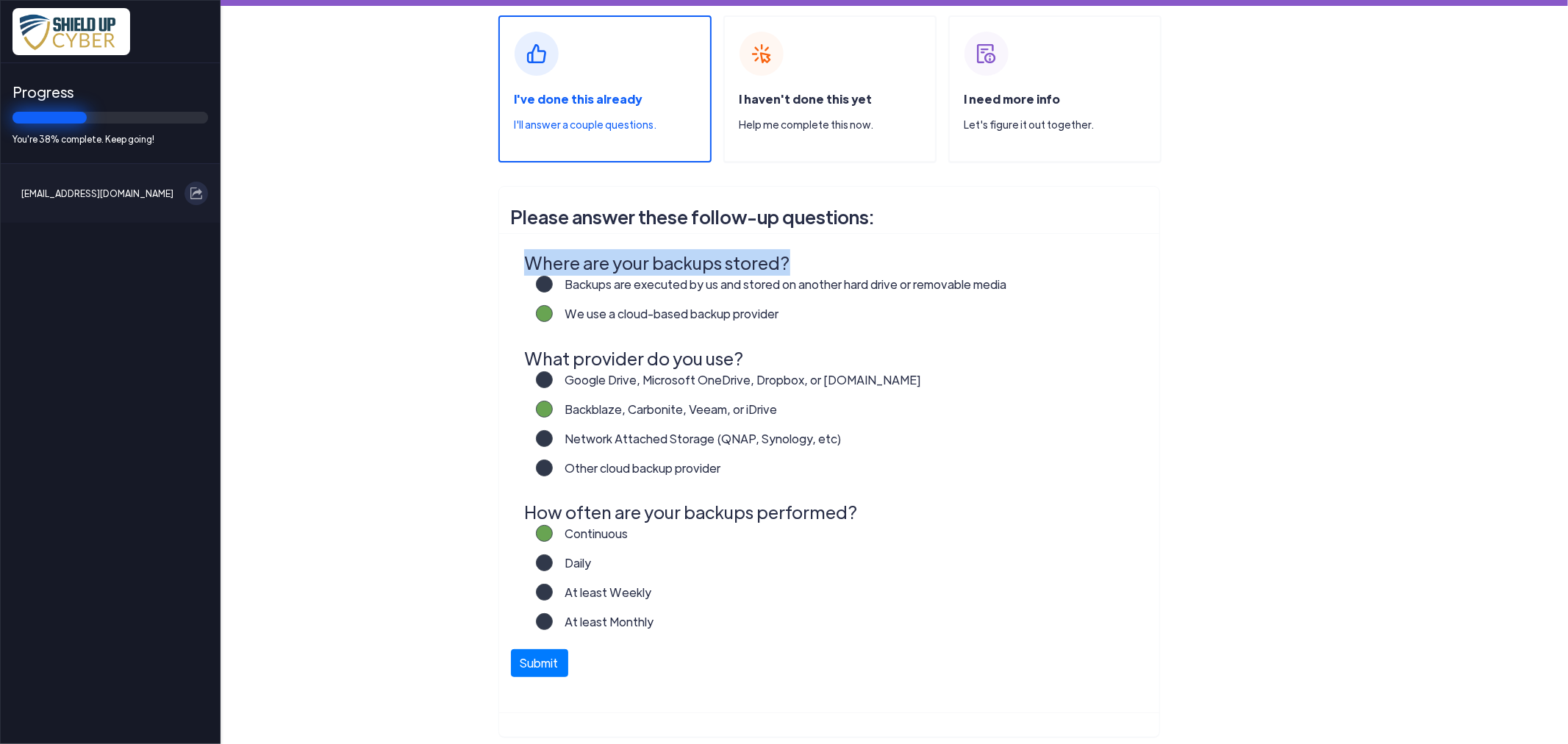 drag, startPoint x: 1555, startPoint y: 258, endPoint x: 1556, endPoint y: 232, distance: 26.019224 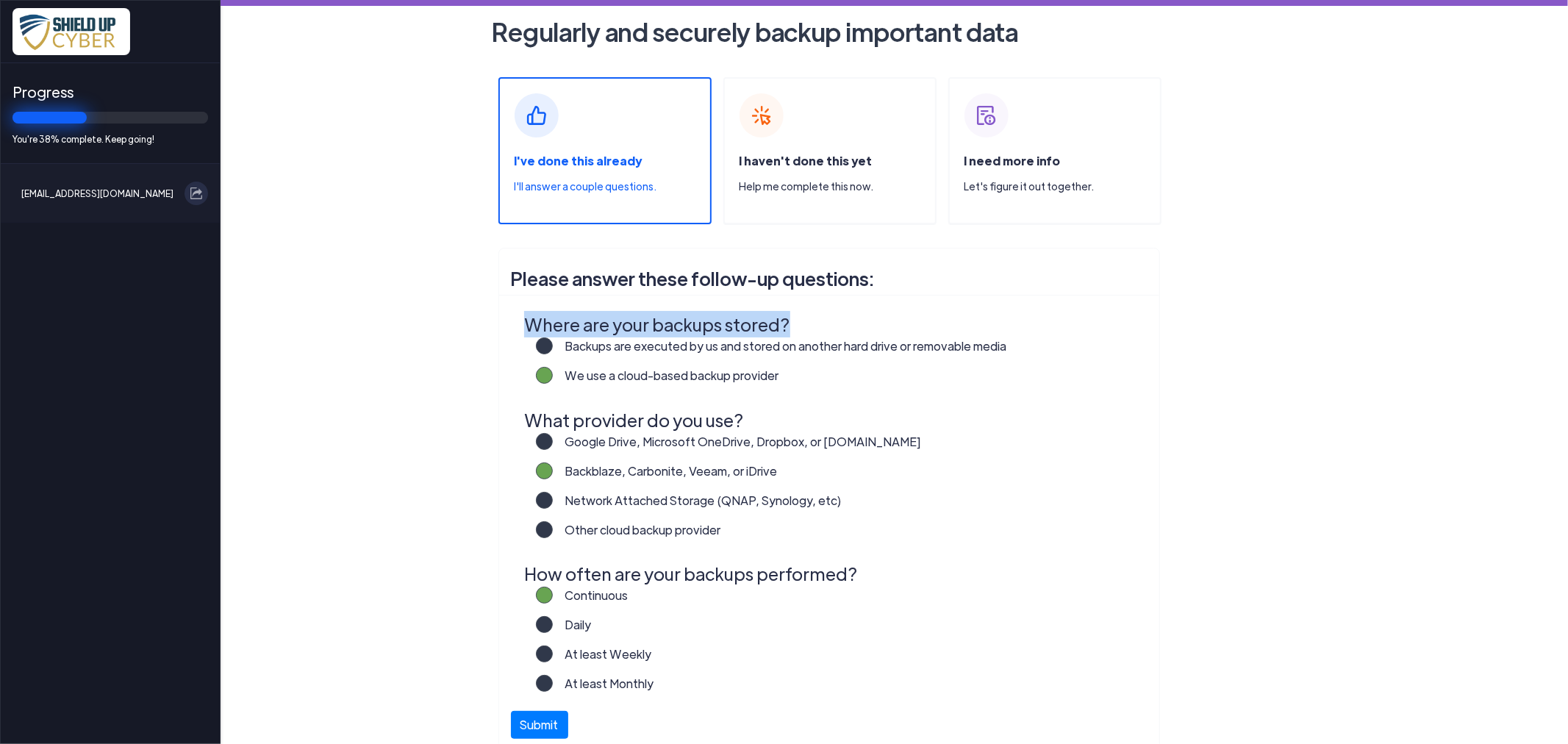 scroll, scrollTop: 22, scrollLeft: 0, axis: vertical 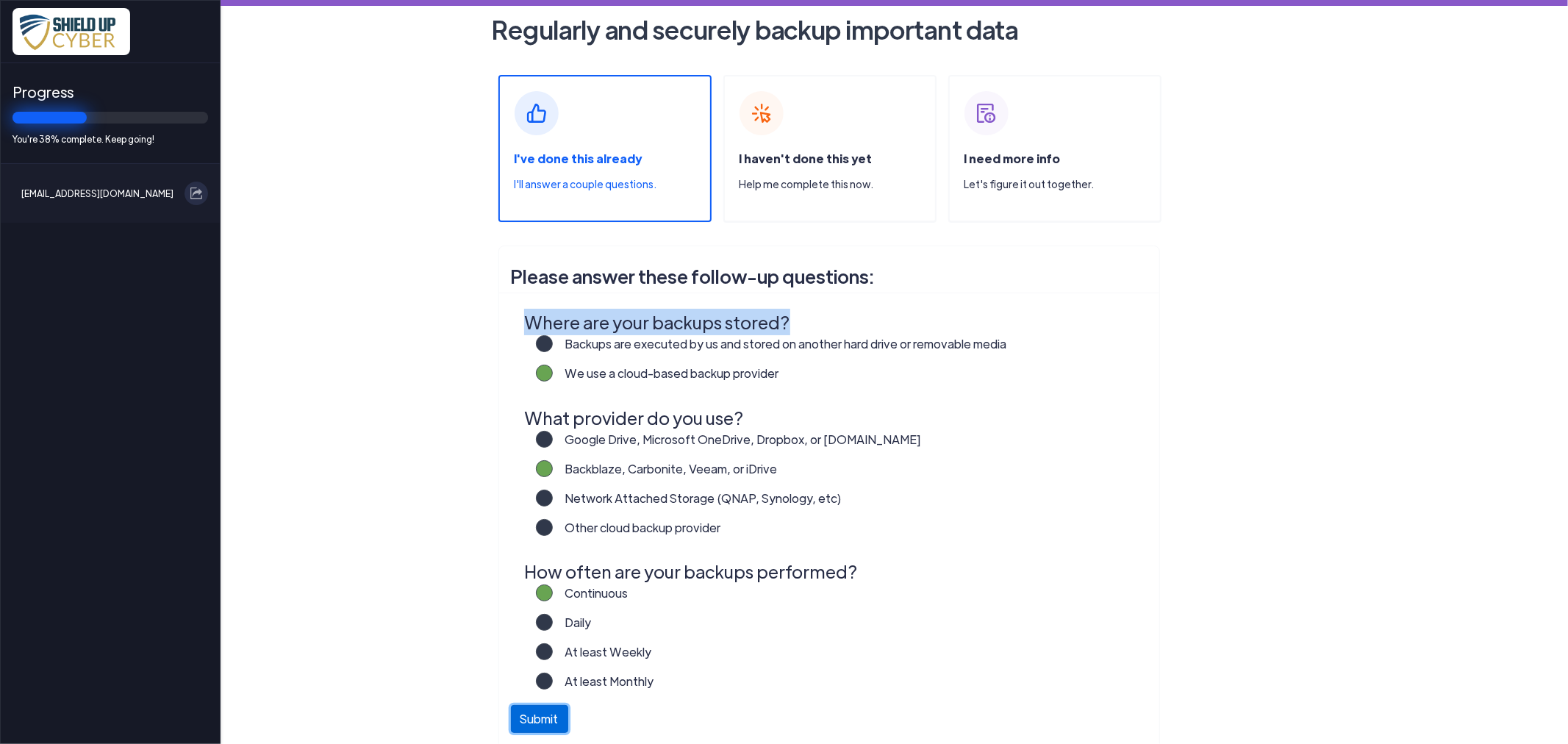 click on "Submit" 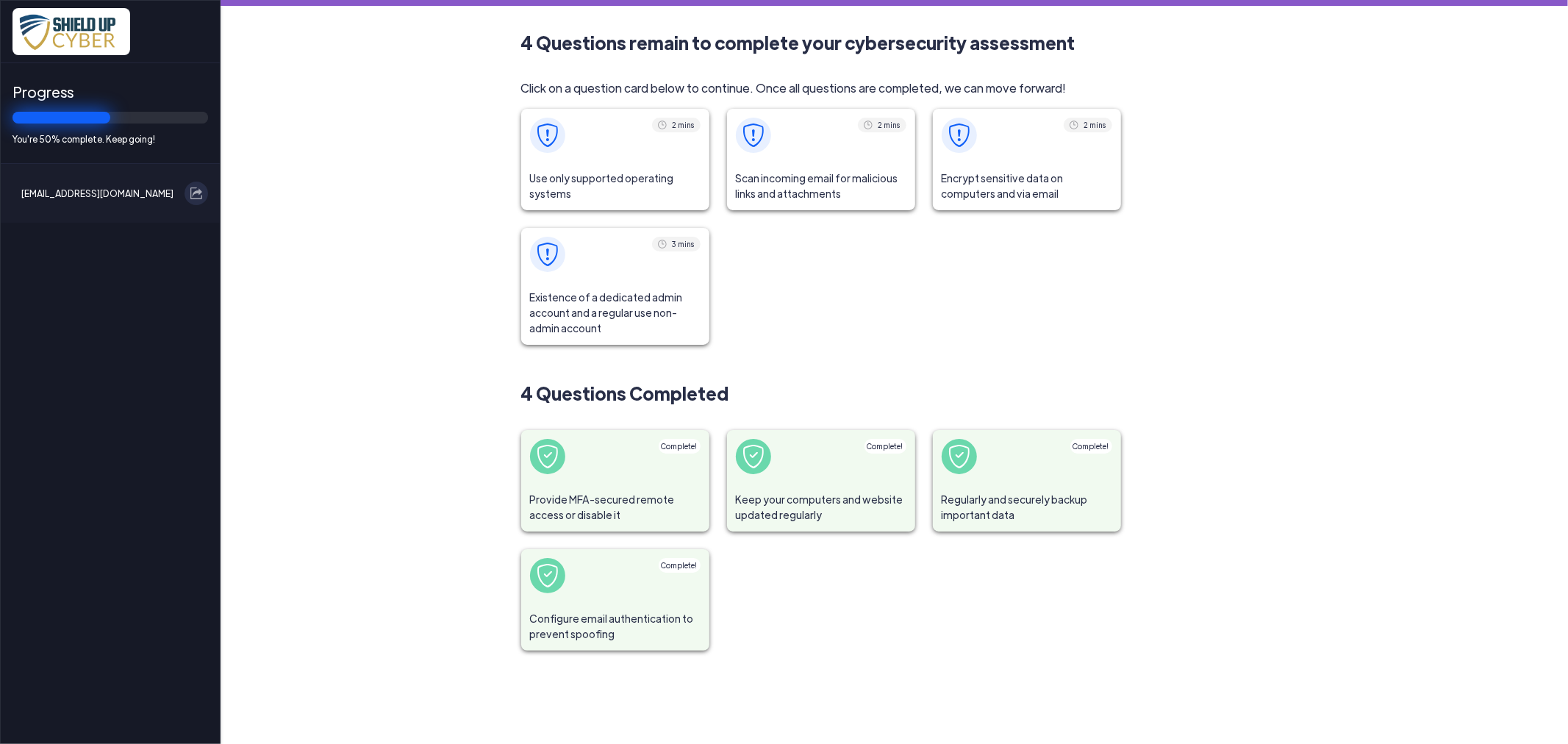 click on "Use only supported operating systems" 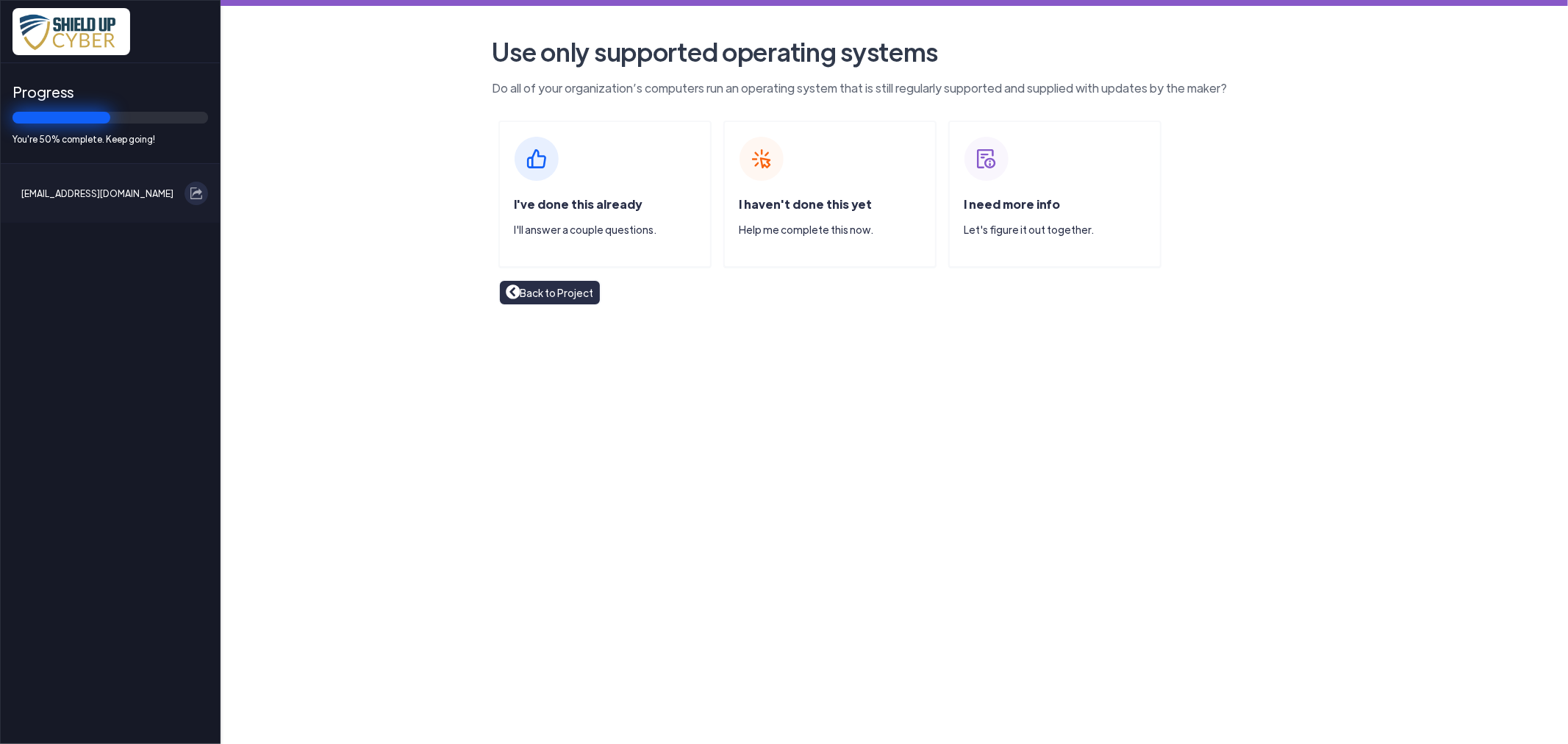 click on "I've done this already" 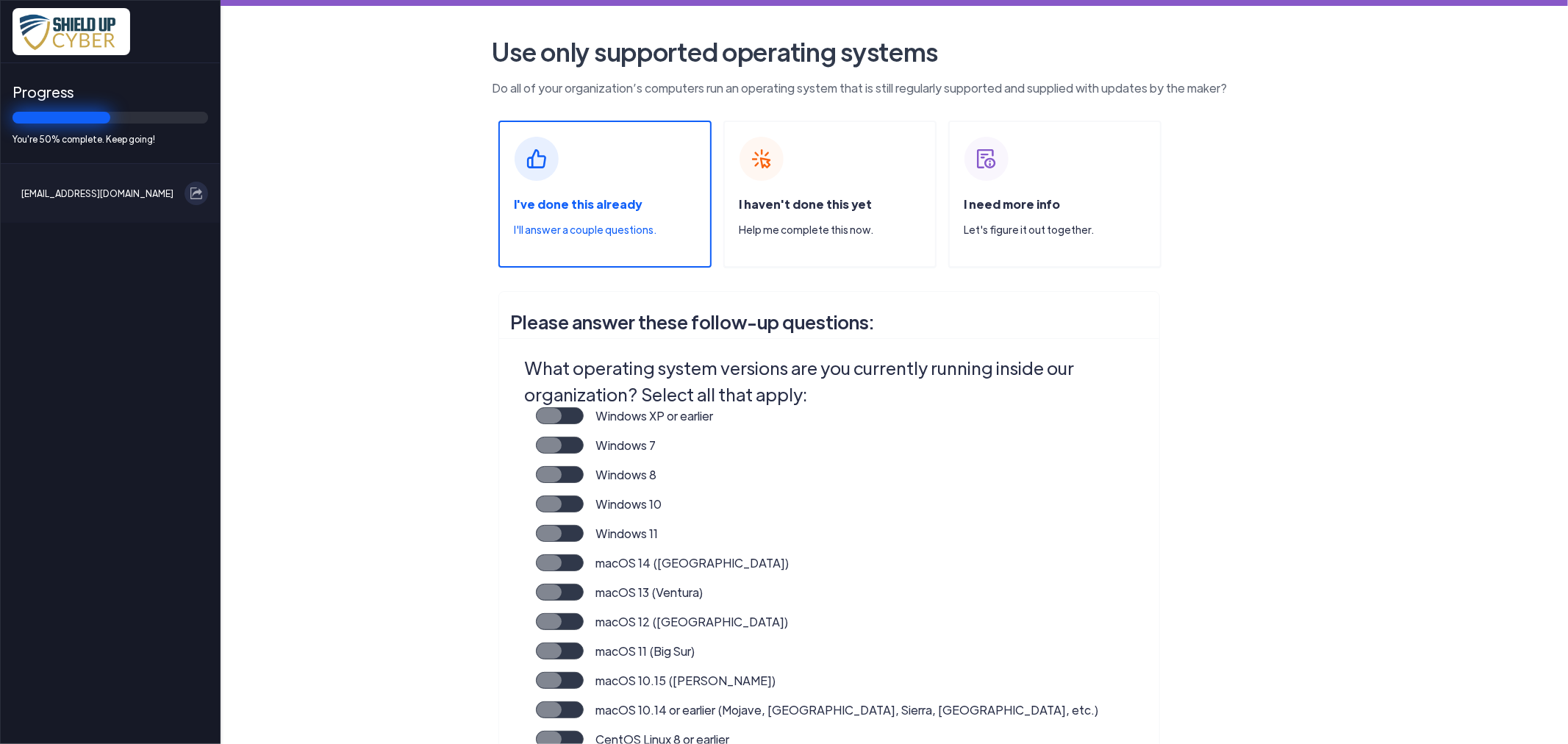 drag, startPoint x: 1551, startPoint y: 127, endPoint x: 1547, endPoint y: 157, distance: 30.2655 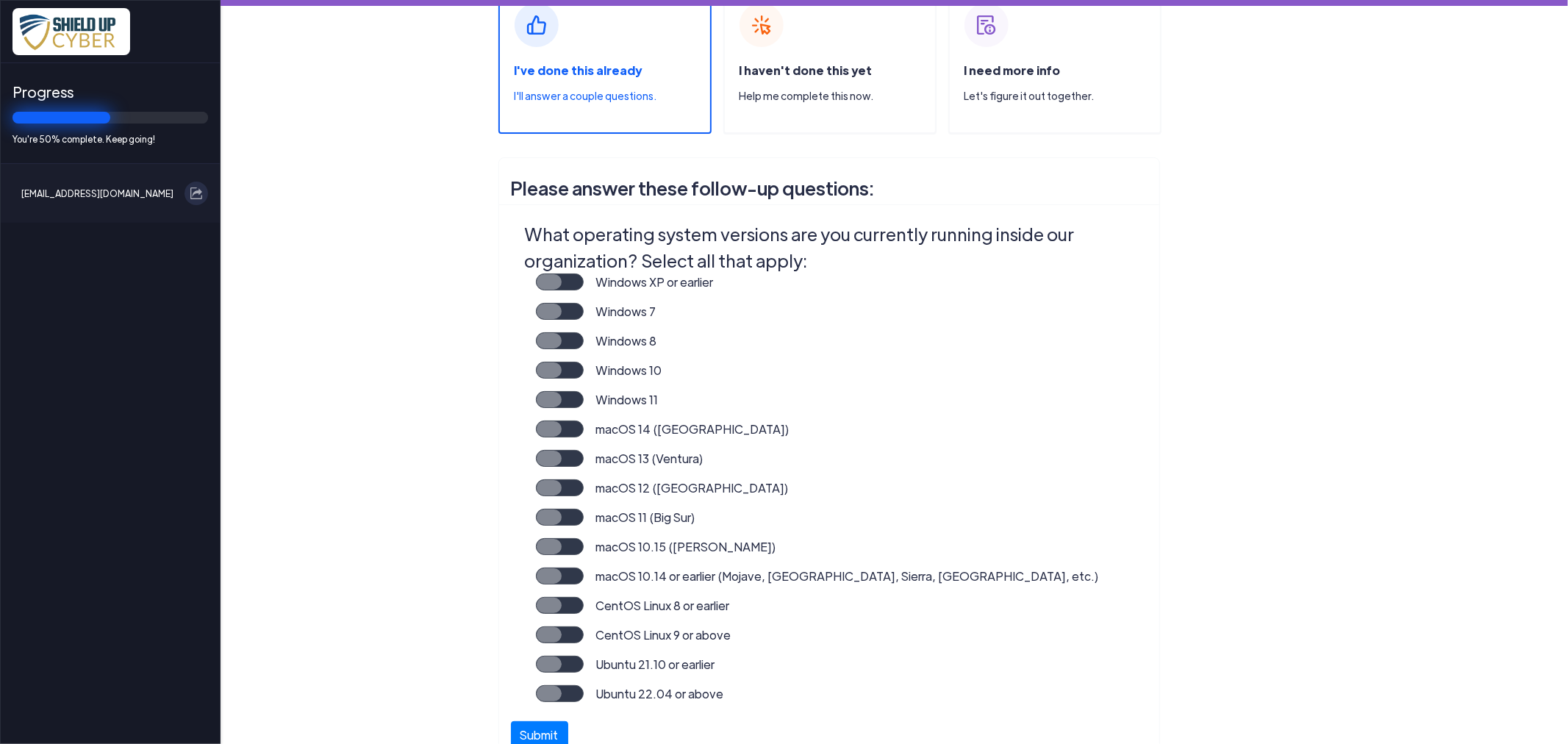 scroll, scrollTop: 85, scrollLeft: 0, axis: vertical 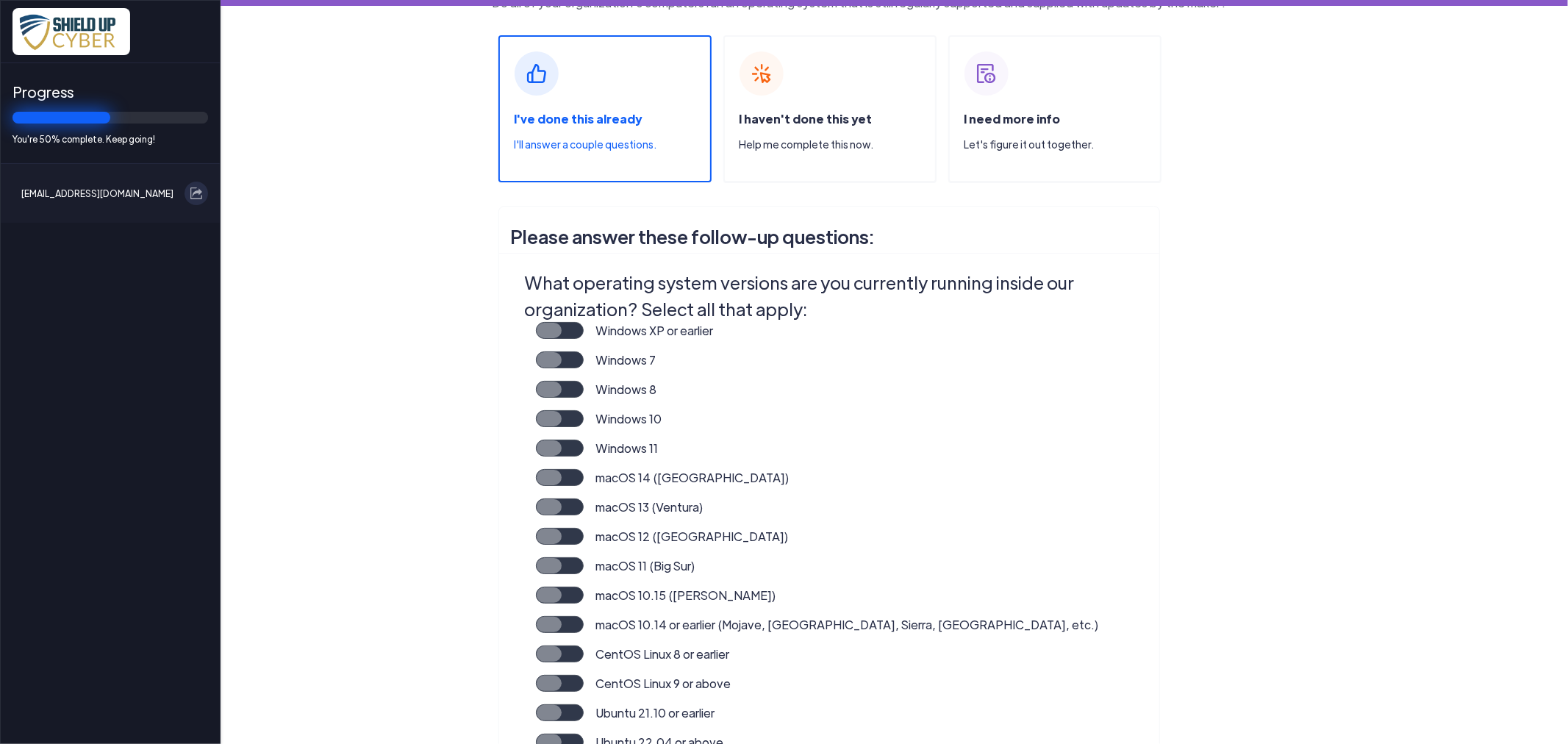 click on "Windows 11" 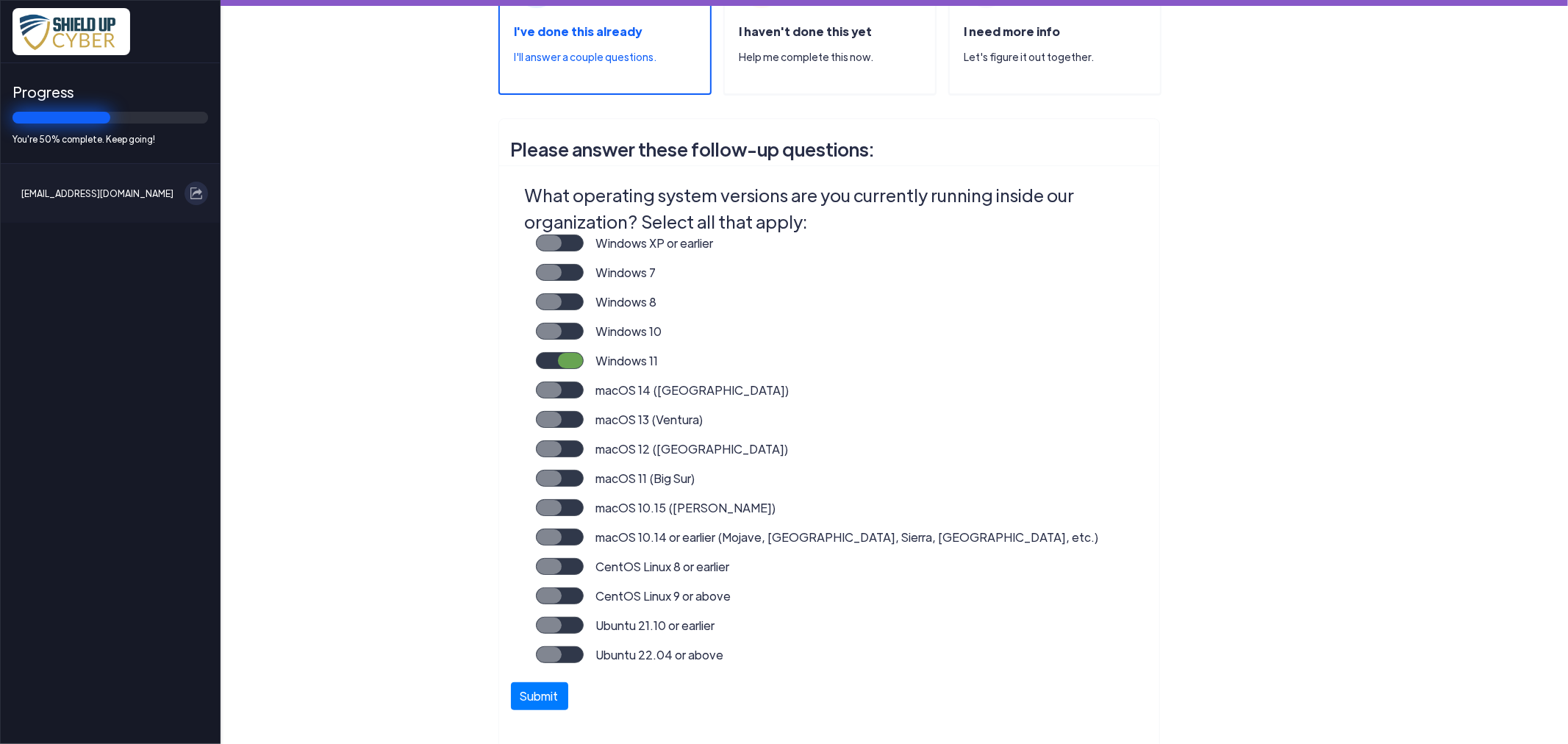 scroll, scrollTop: 167, scrollLeft: 0, axis: vertical 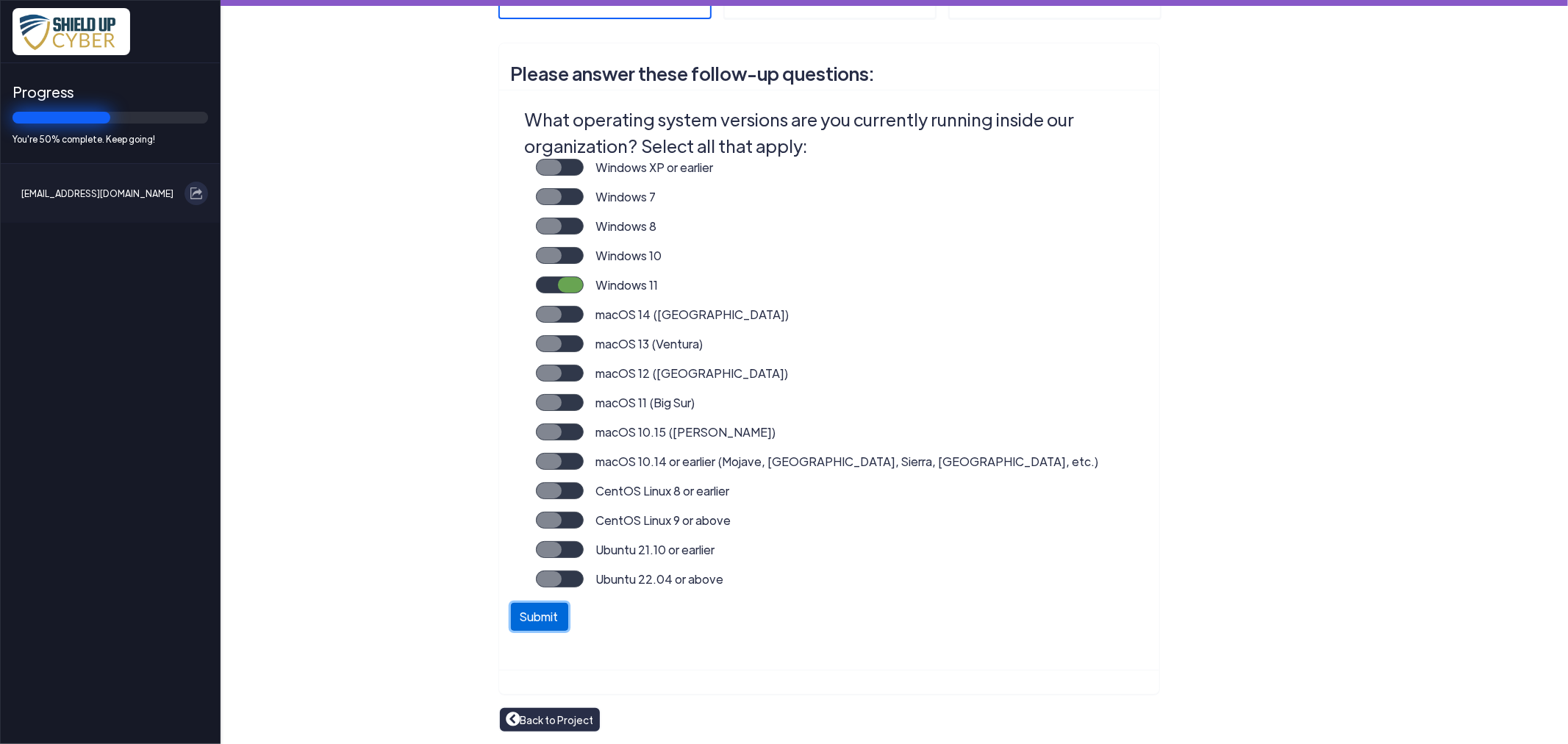 click on "Submit" 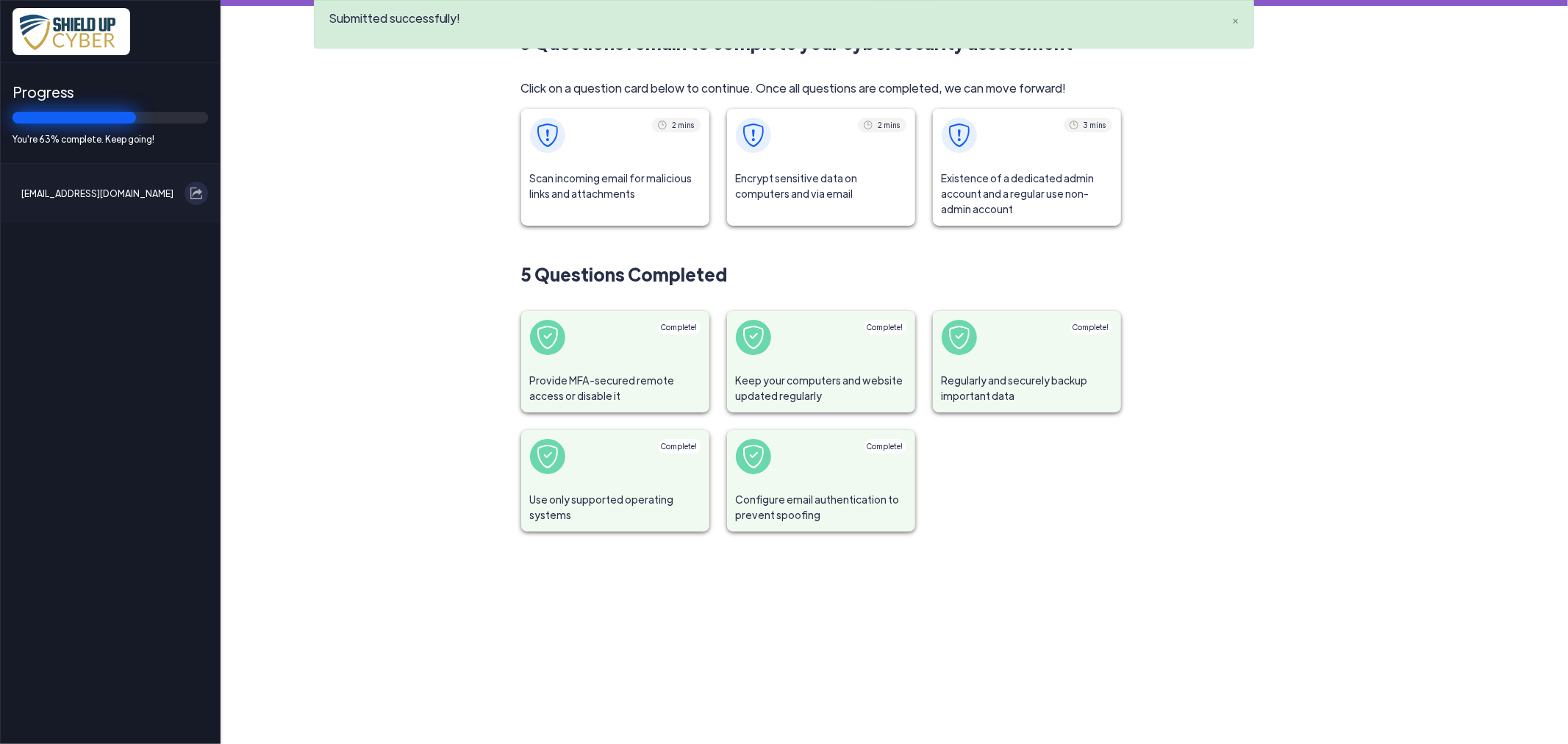 click on "Scan incoming email for malicious links and attachments" 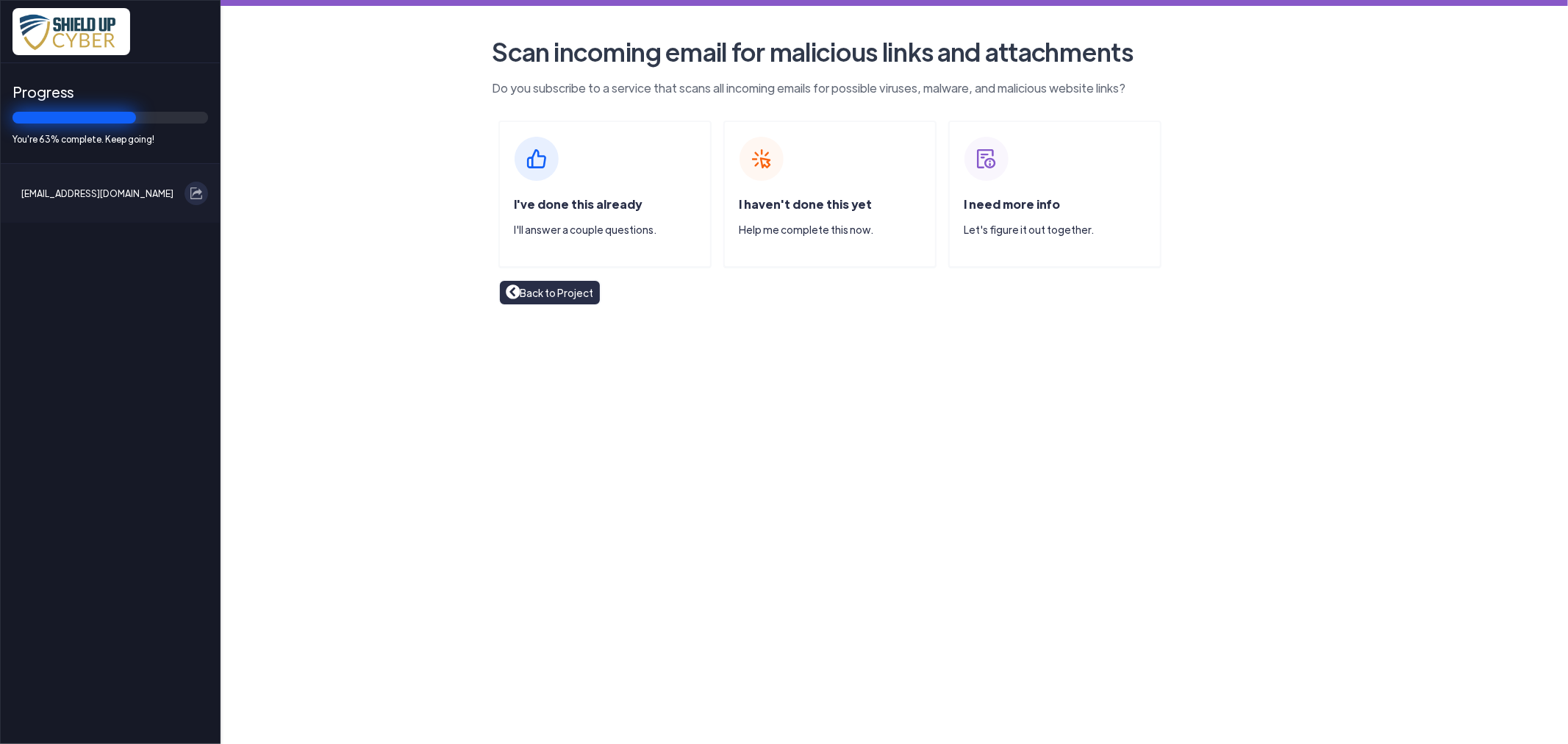 click on "I've done this already  I'll answer a couple questions." 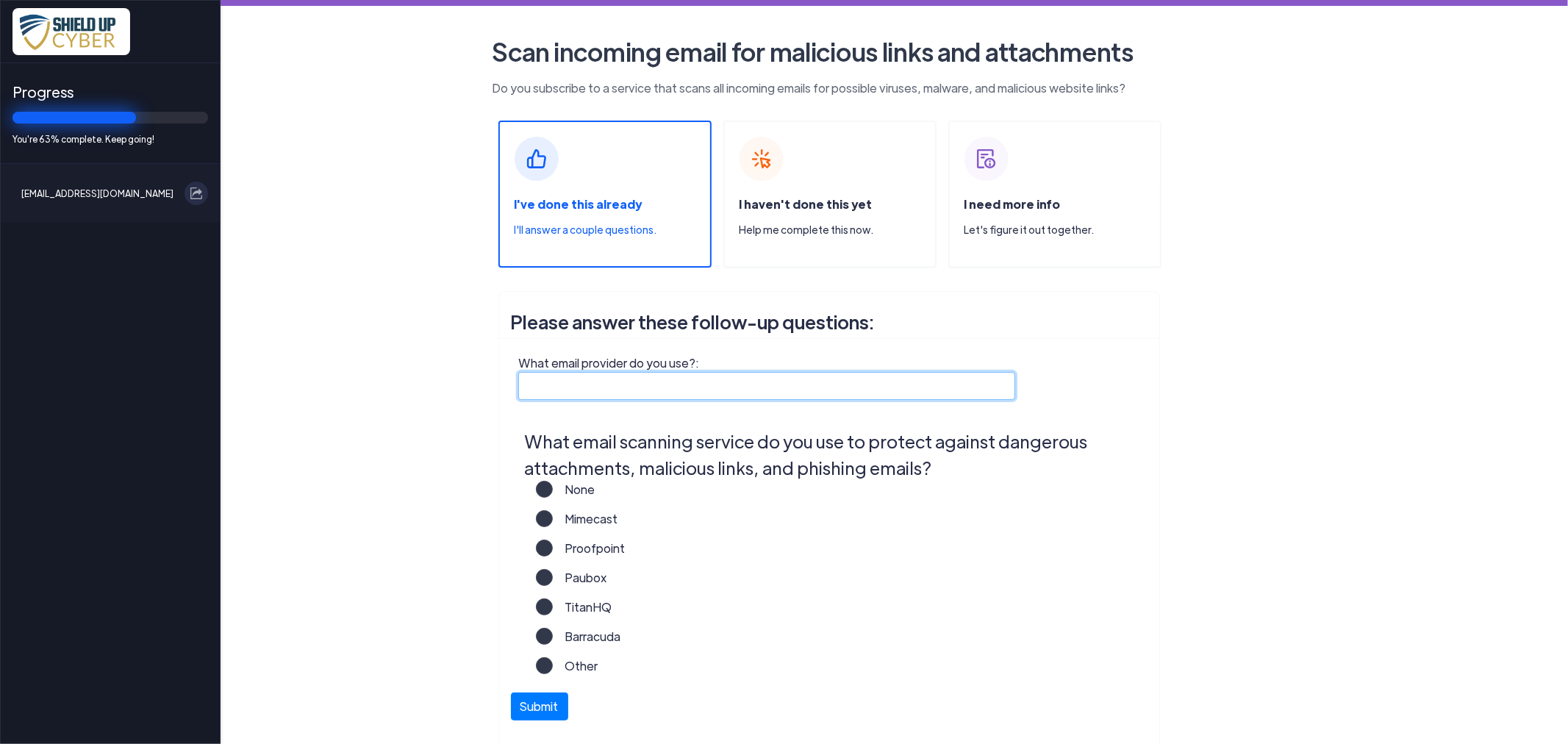 click on "What email provider do you use?:" 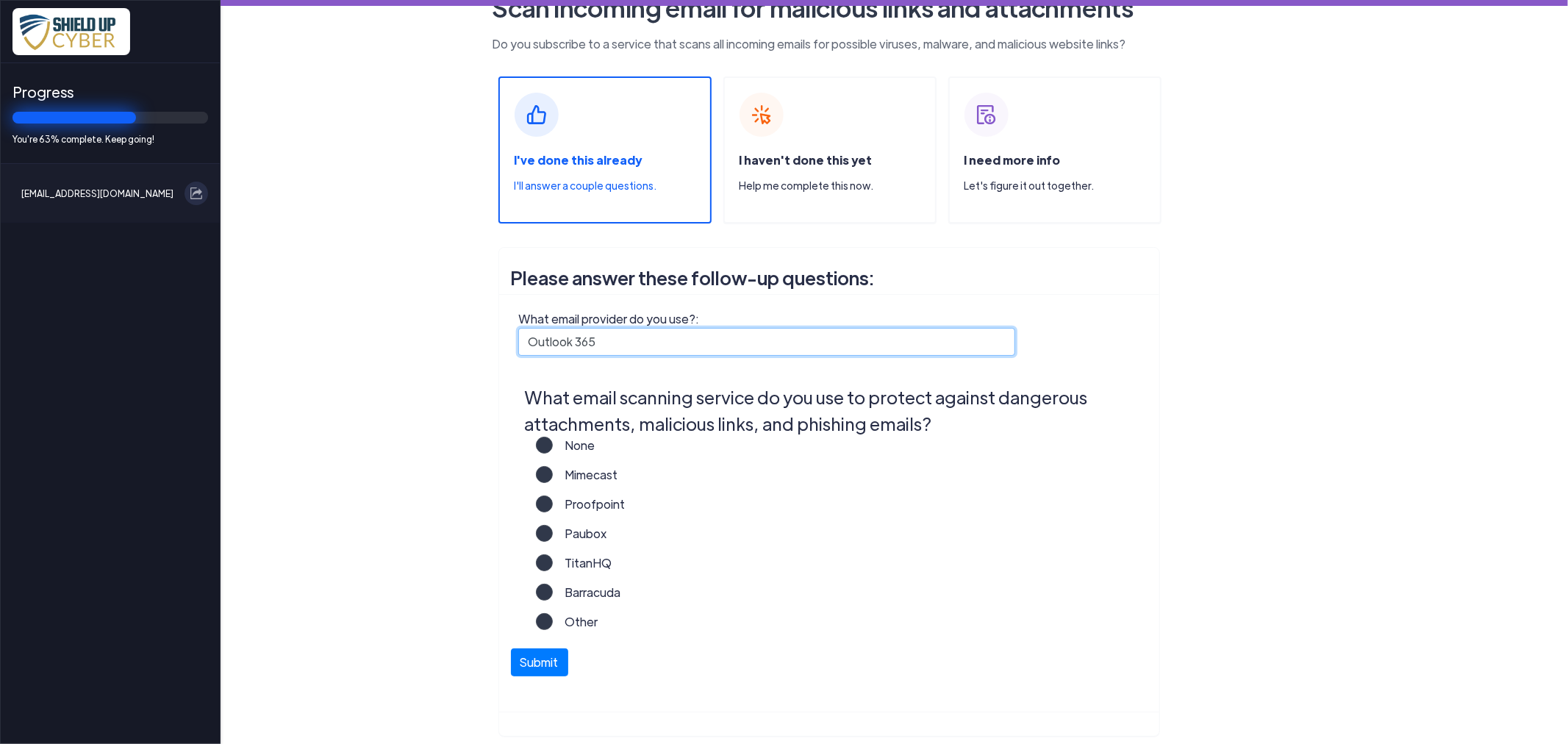 scroll, scrollTop: 0, scrollLeft: 0, axis: both 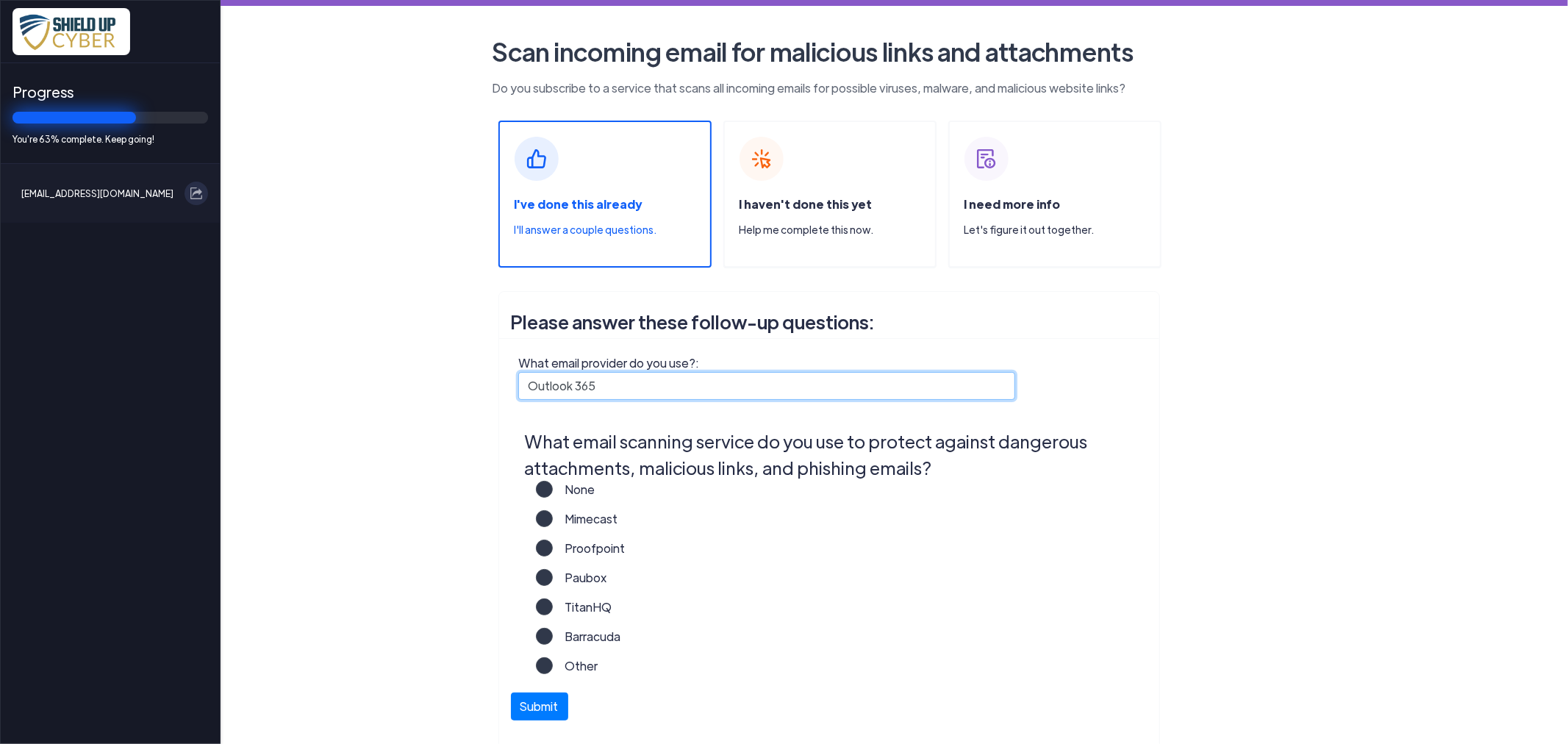 type on "Outlook 365" 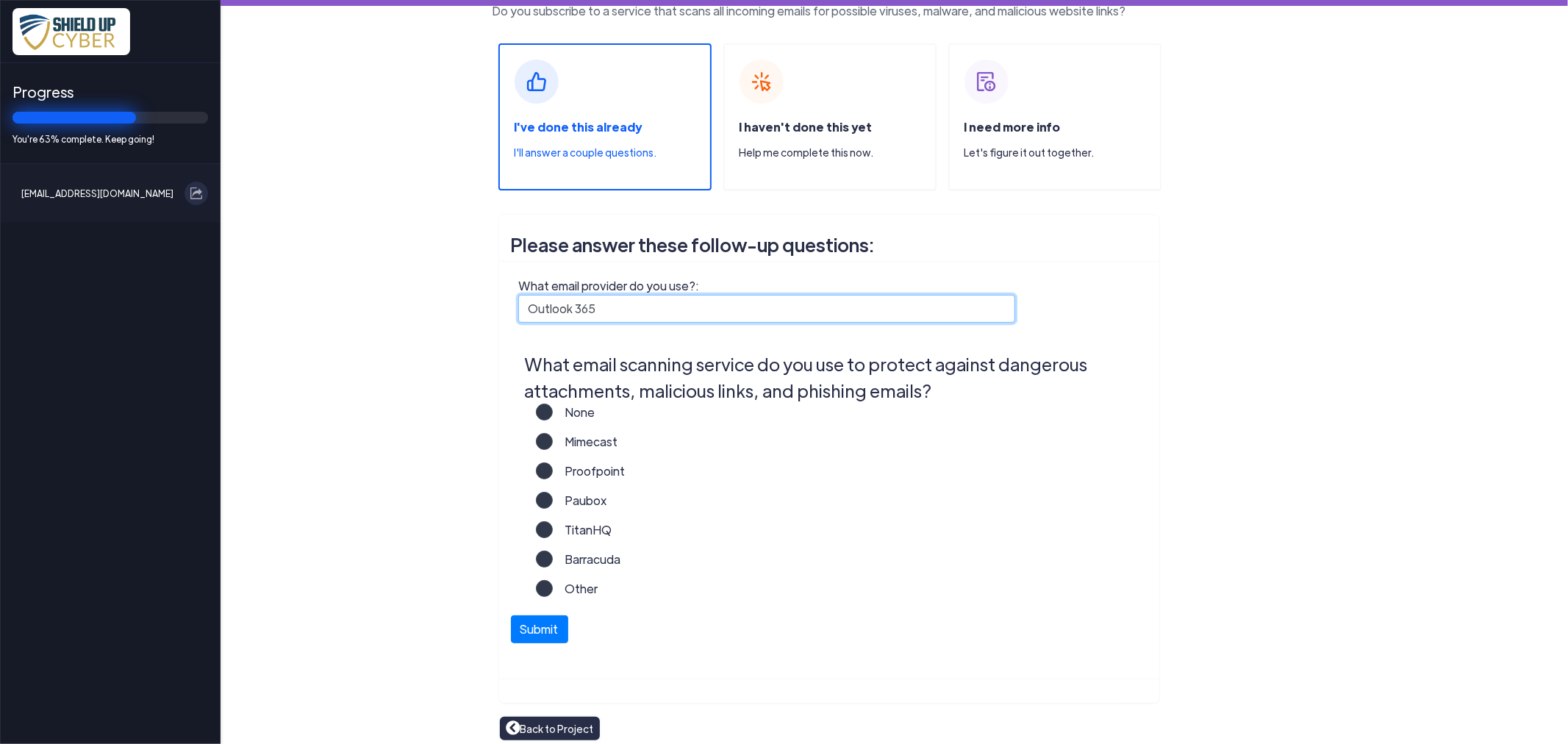 scroll, scrollTop: 86, scrollLeft: 0, axis: vertical 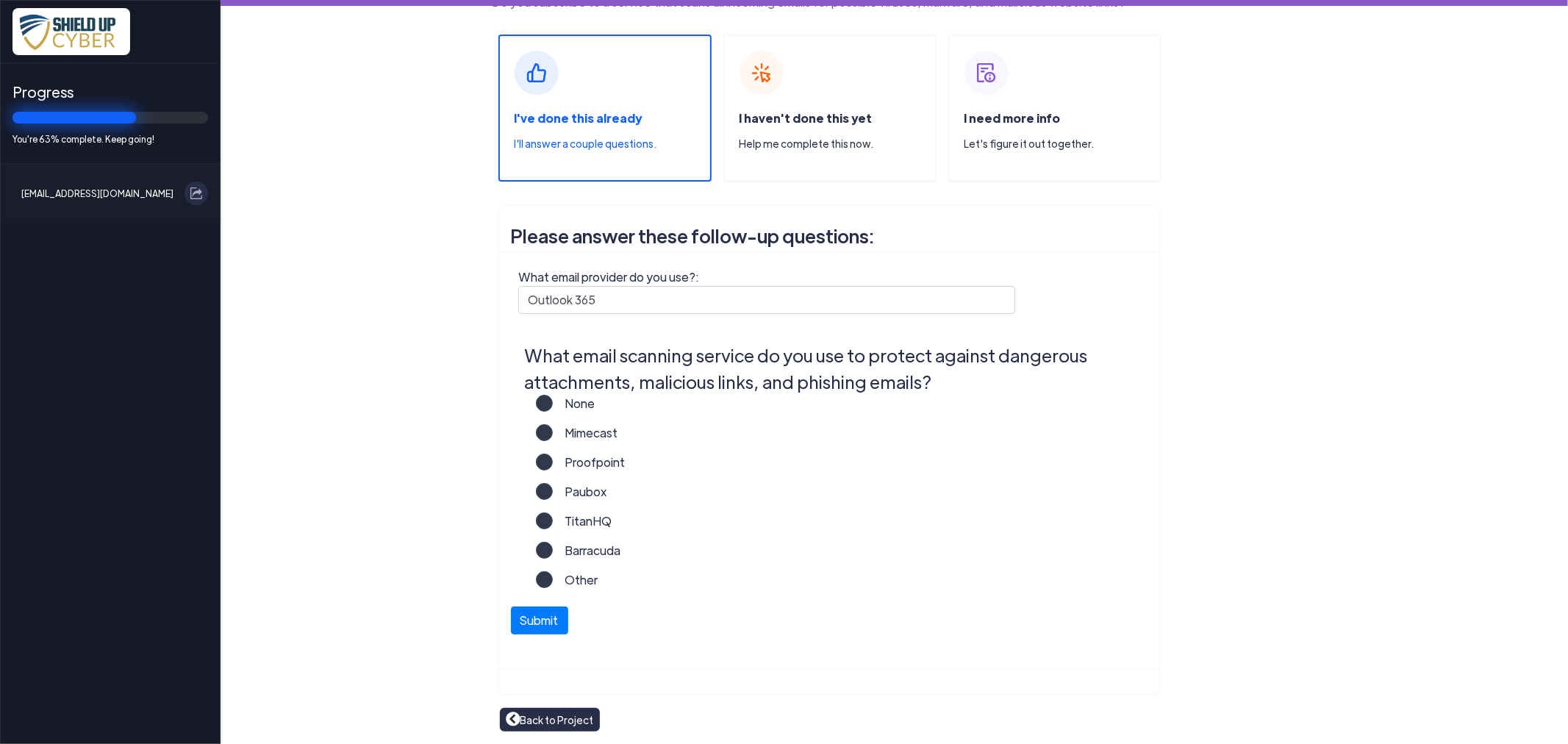 click on "Back to Project" 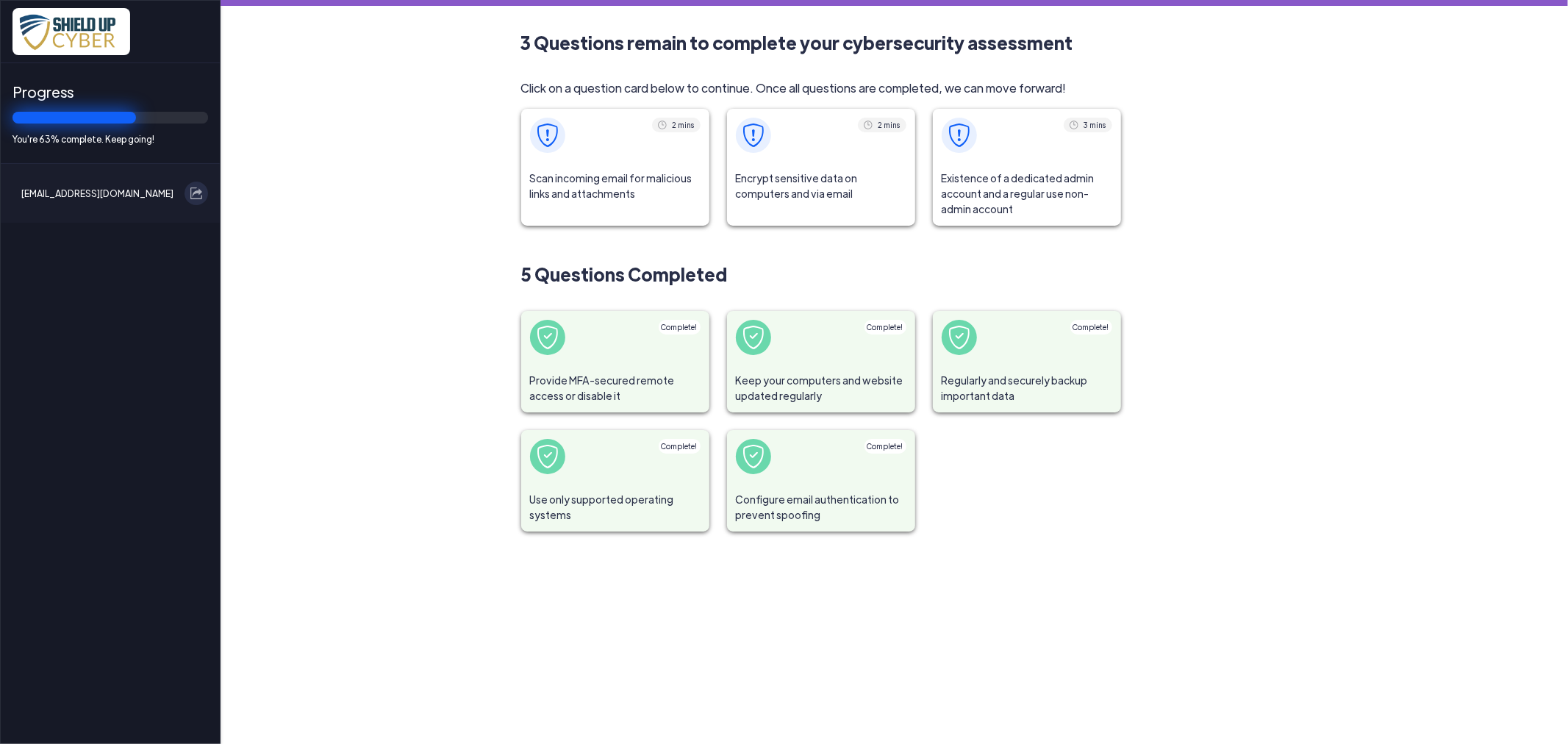 click on "Encrypt sensitive data on computers and via email" 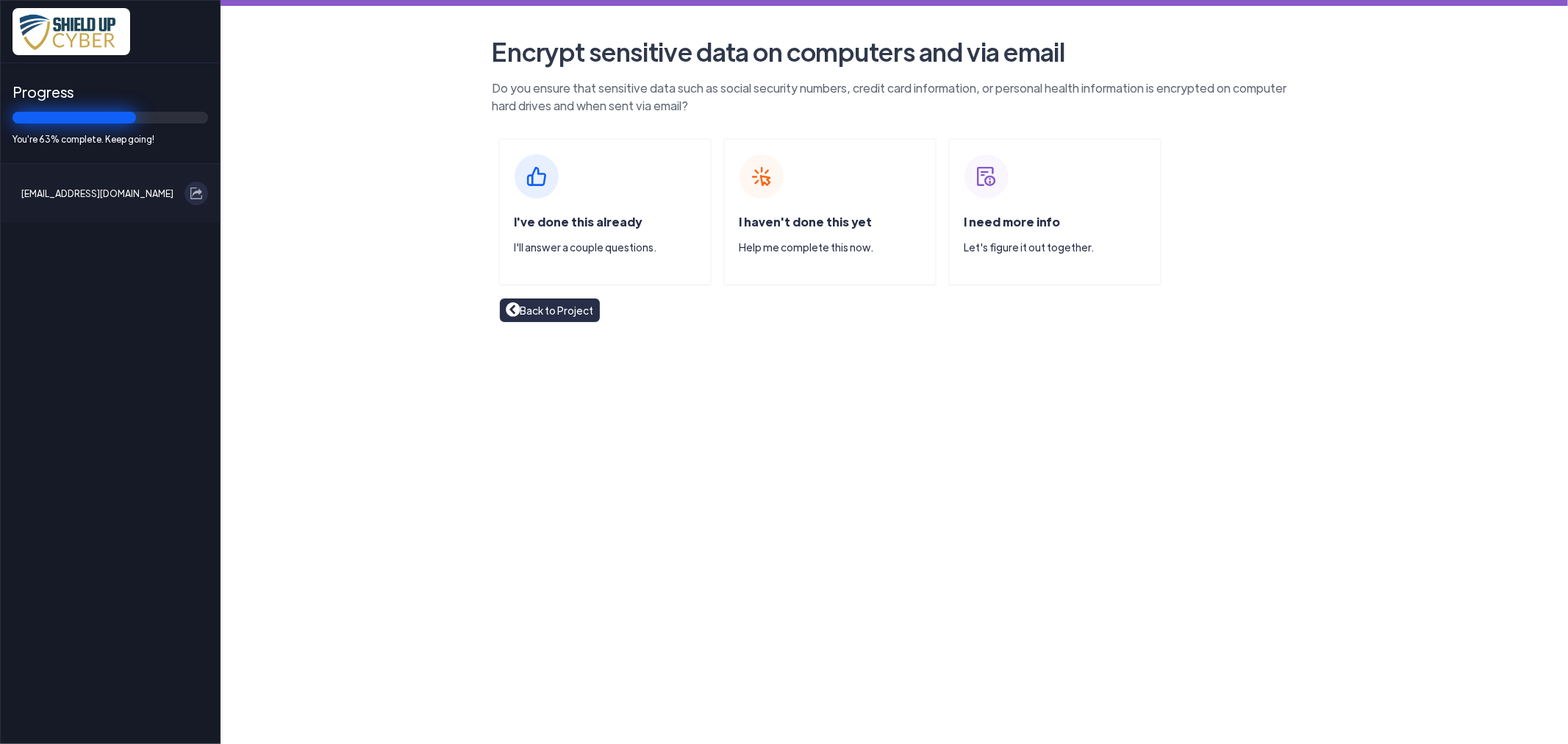 click on "I've done this already" 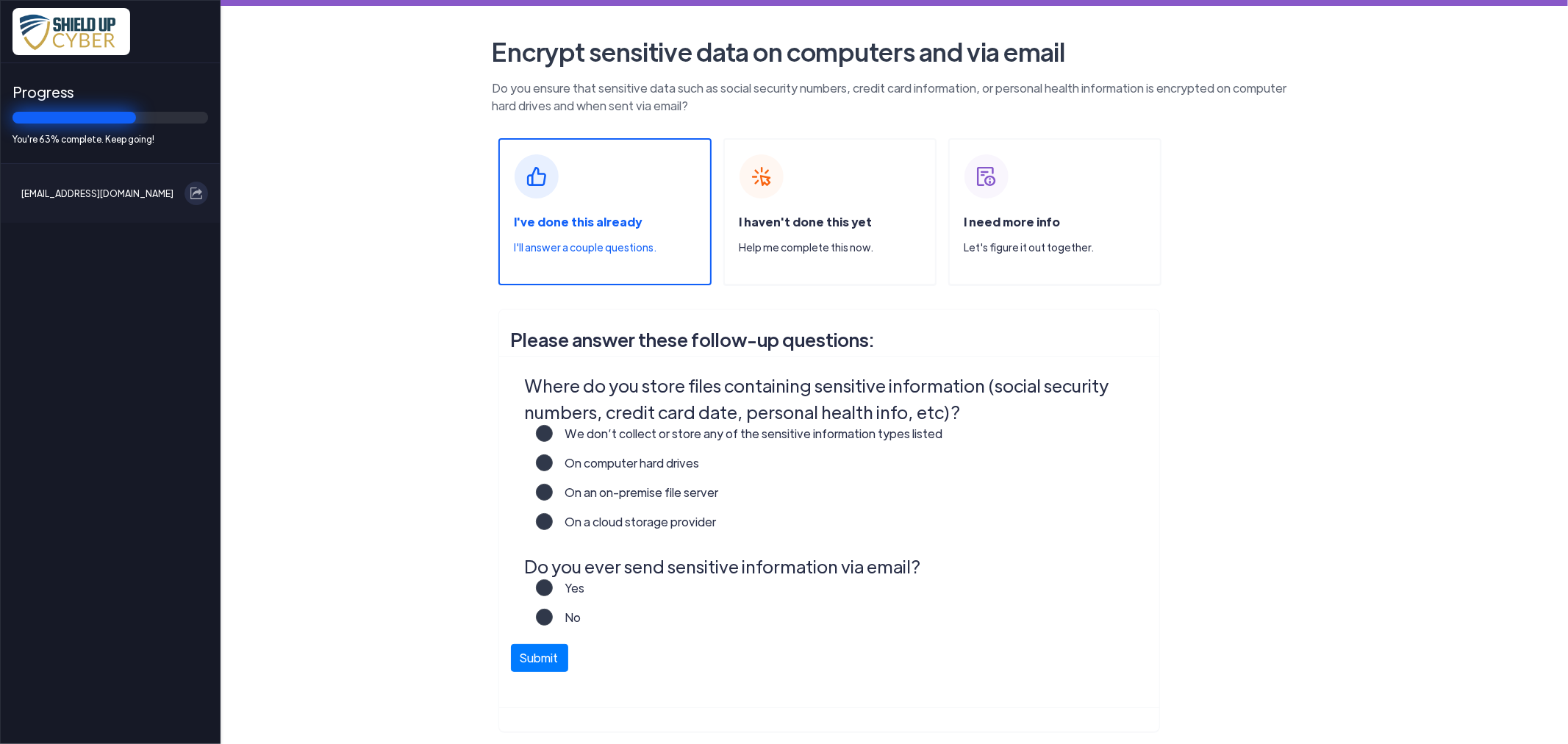 click on "We don’t collect or store any of the sensitive information types listed" 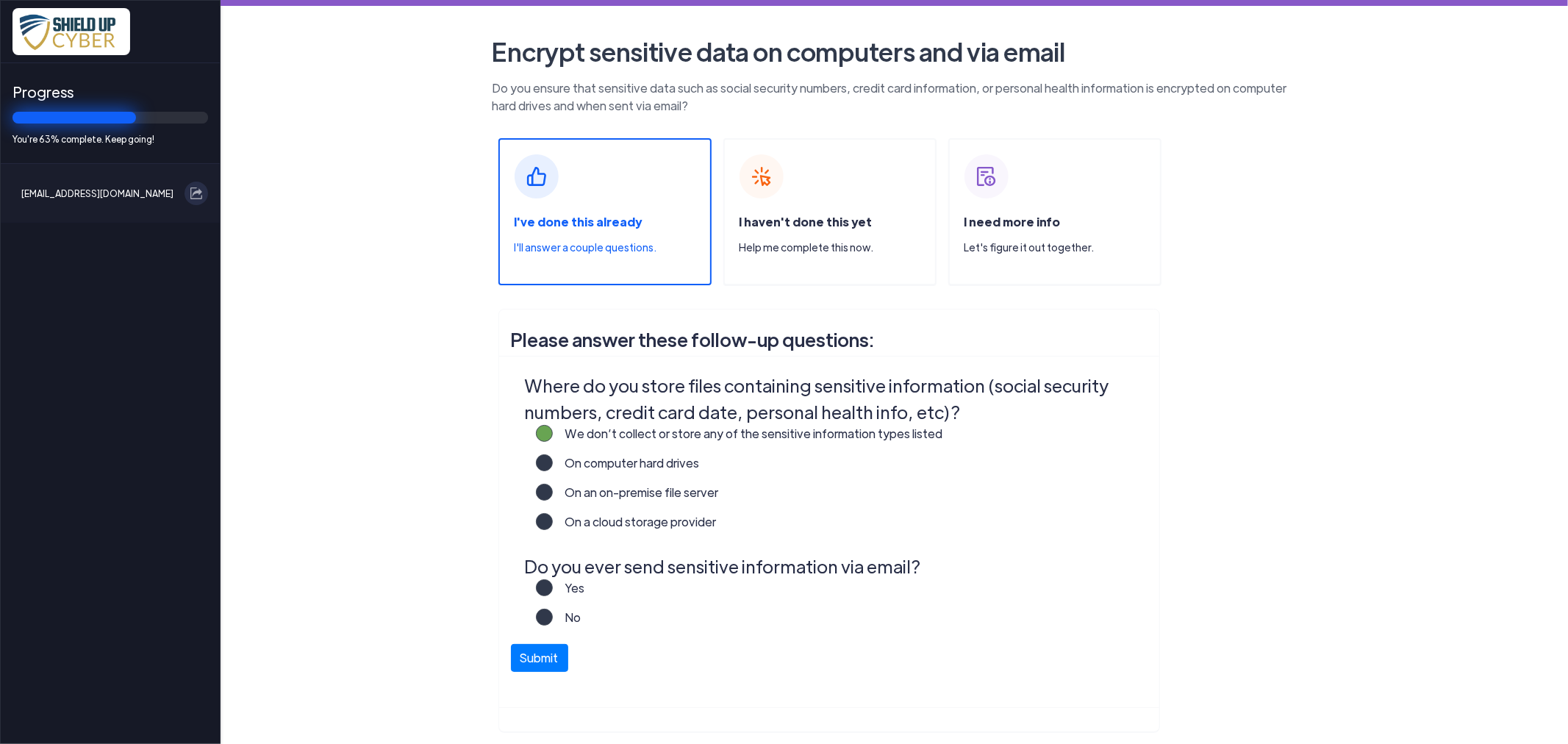 click on "No" 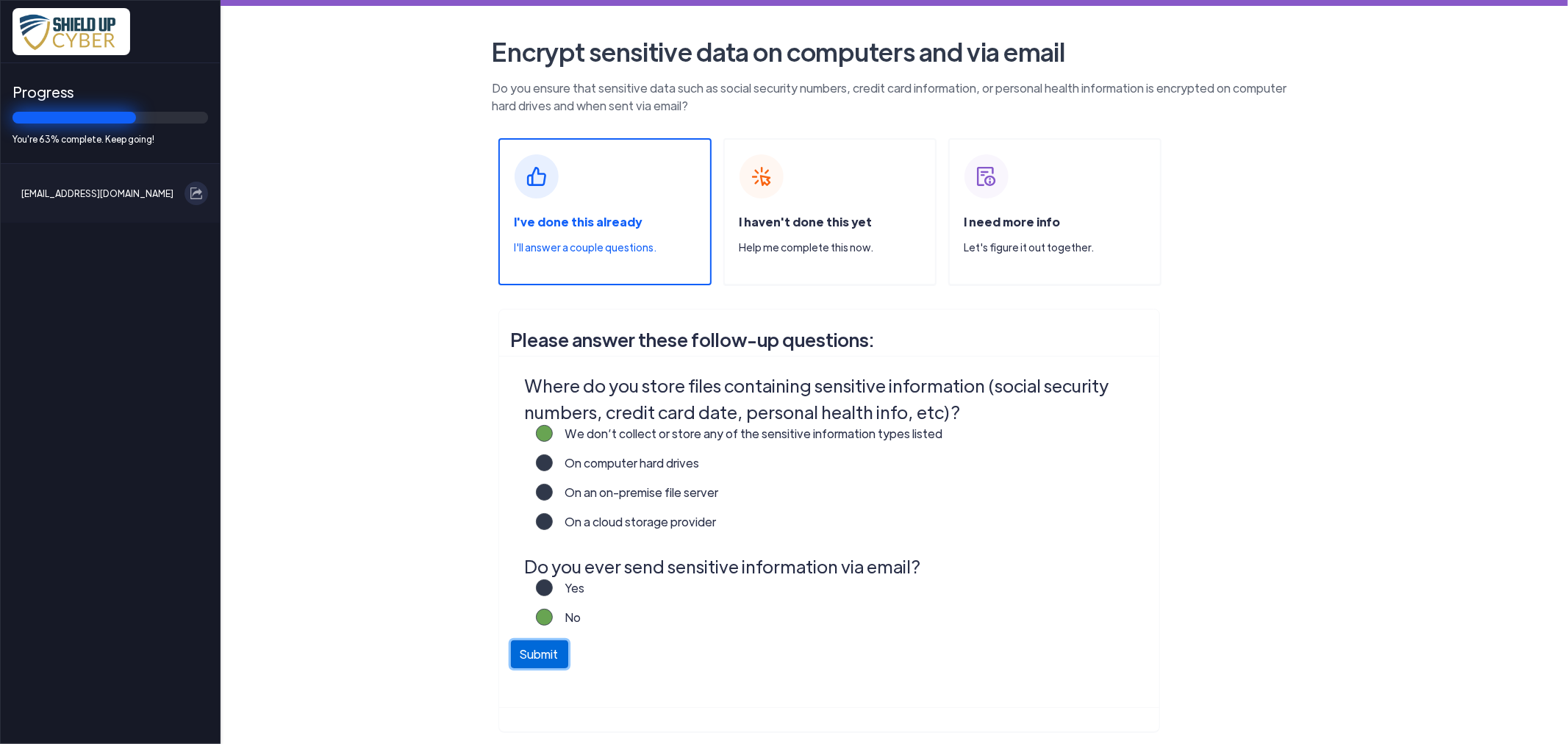 click on "Submit" 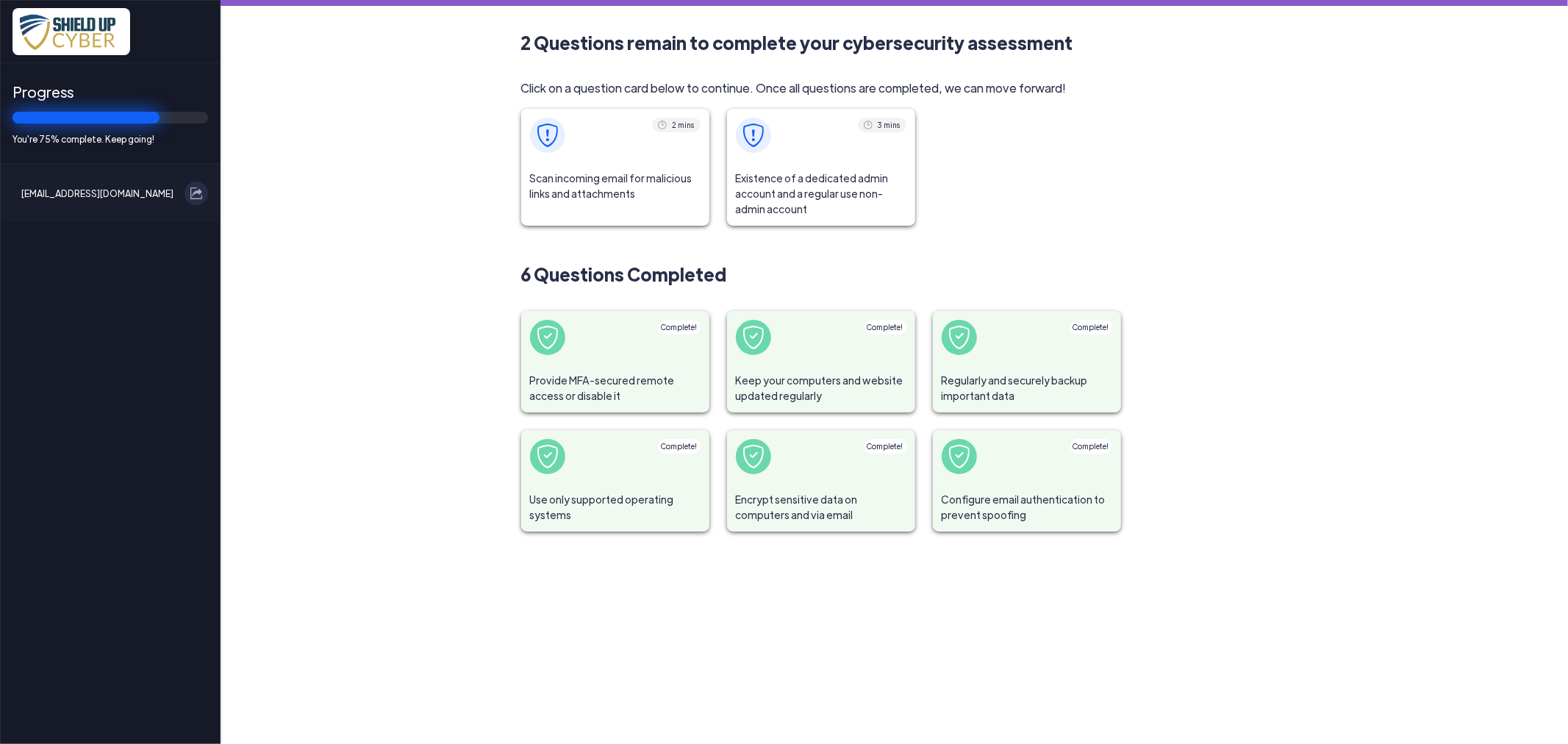 click on "Existence of a dedicated admin account and a regular use non-admin account" 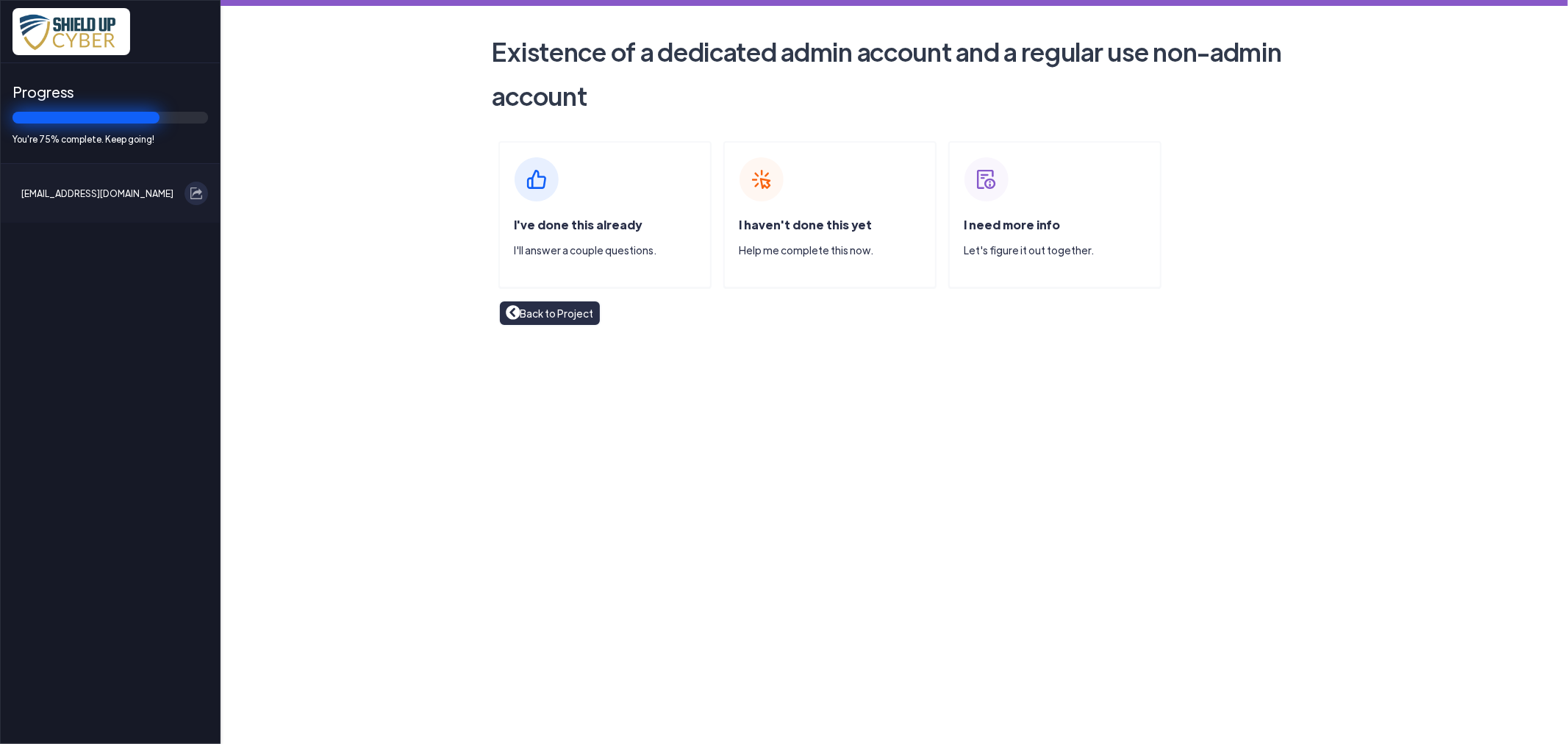 click on "I've done this already  I'll answer a couple questions." 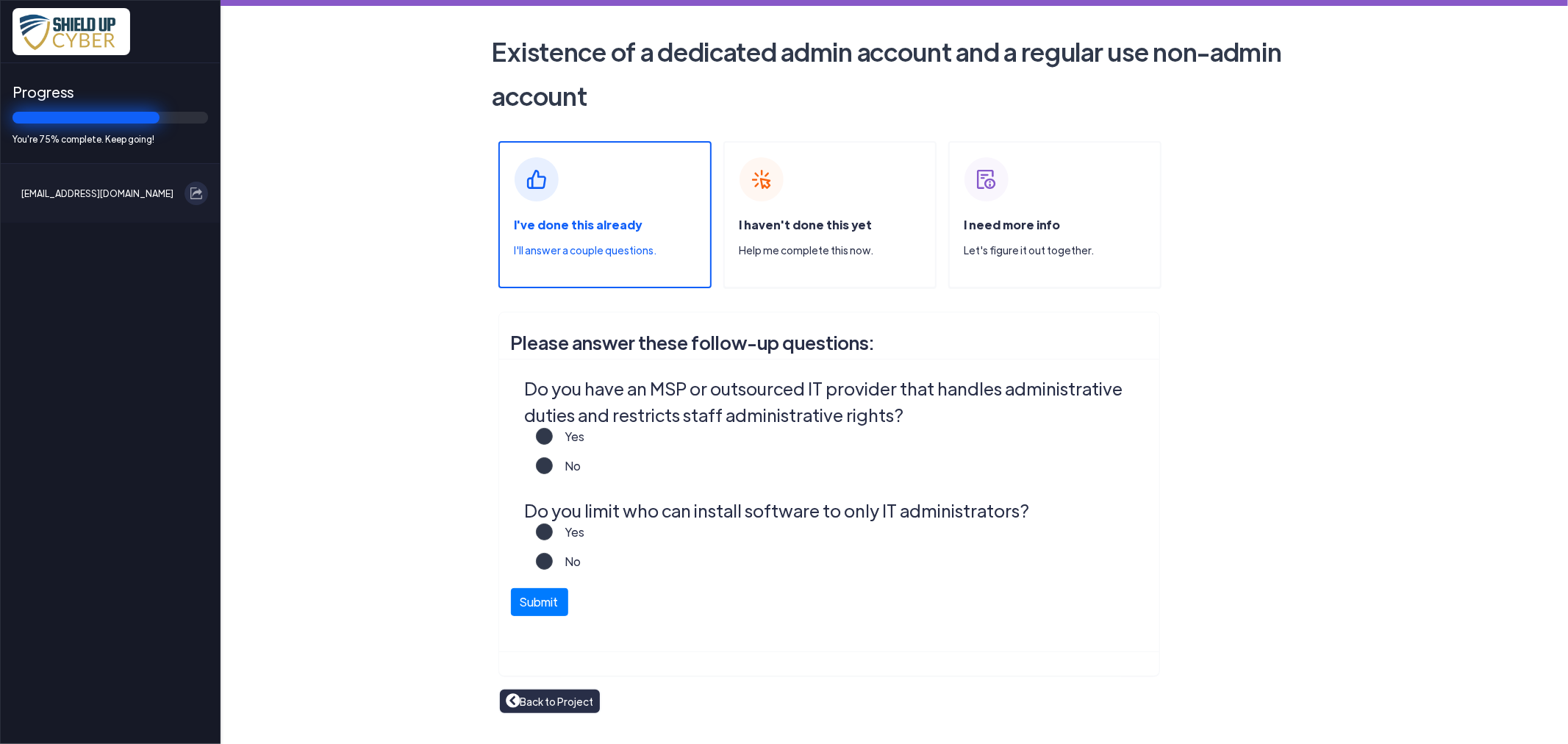 click on "Yes" 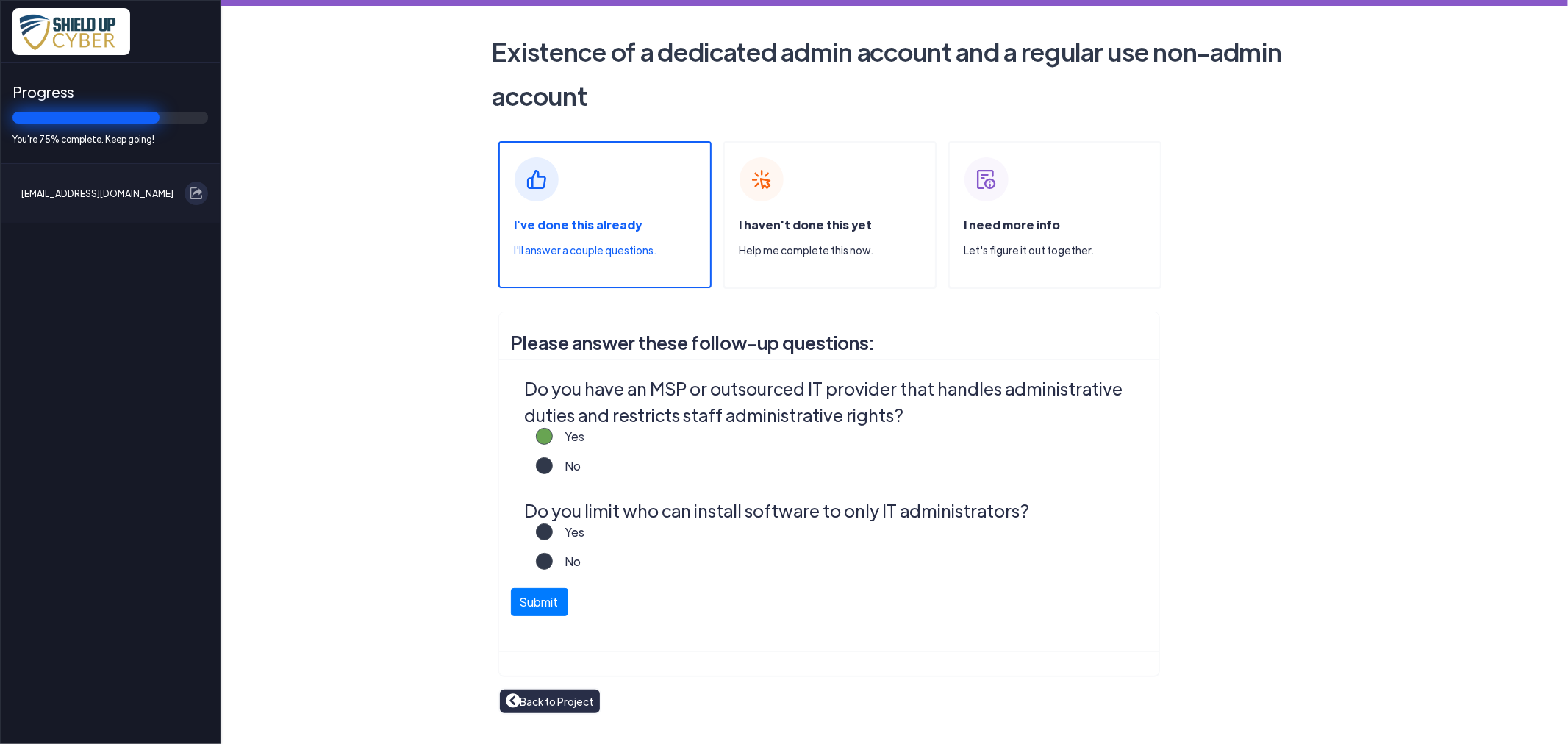 click on "No" 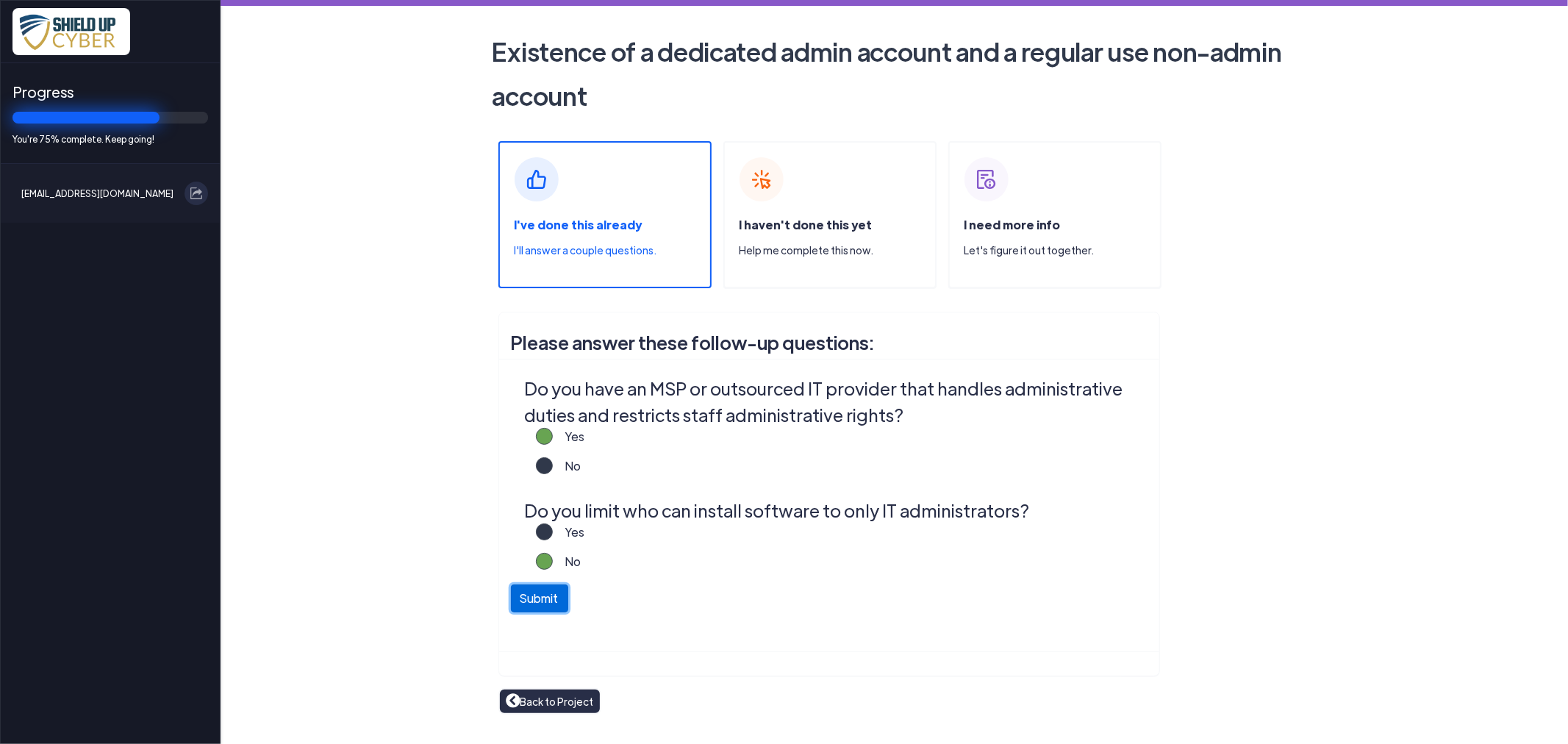 click on "Submit" 